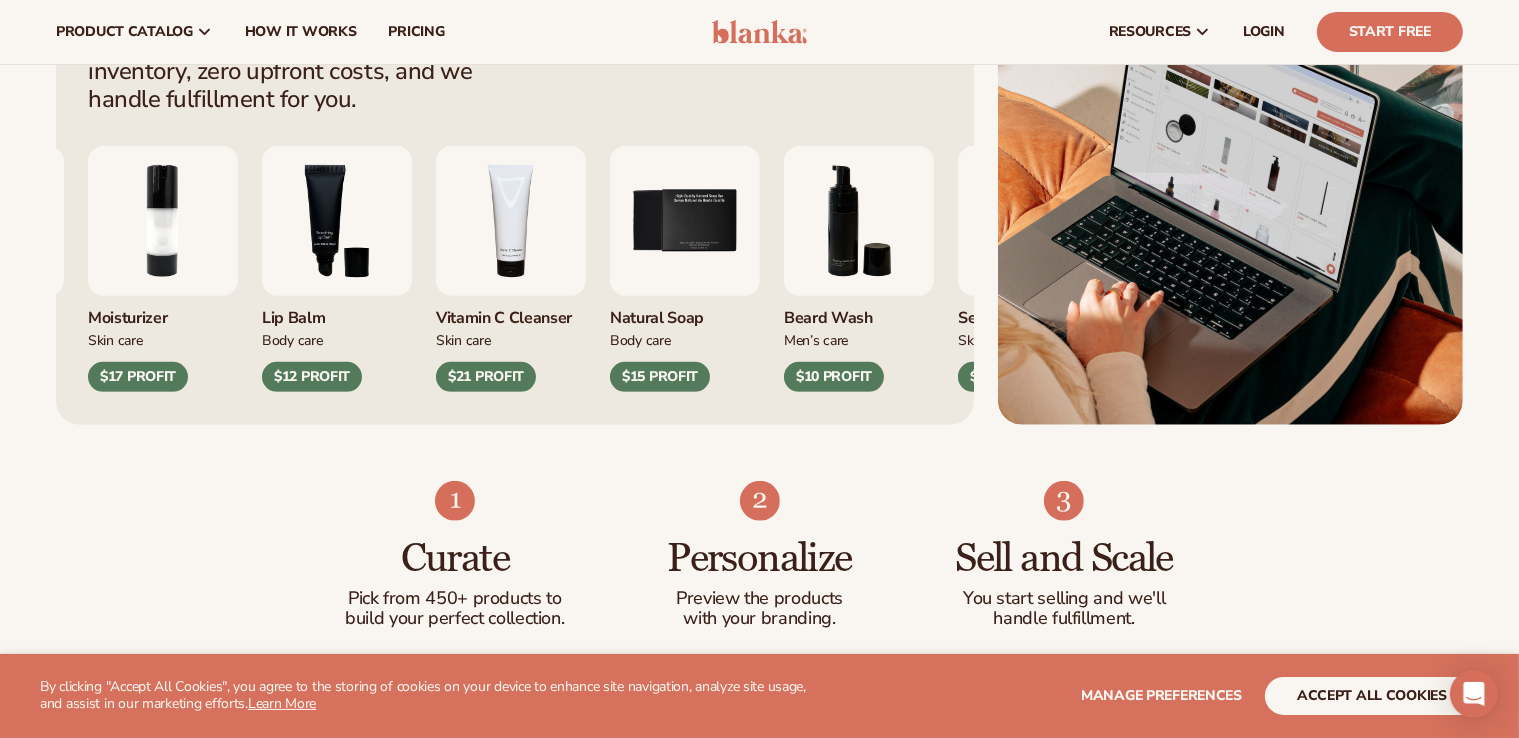 scroll, scrollTop: 883, scrollLeft: 0, axis: vertical 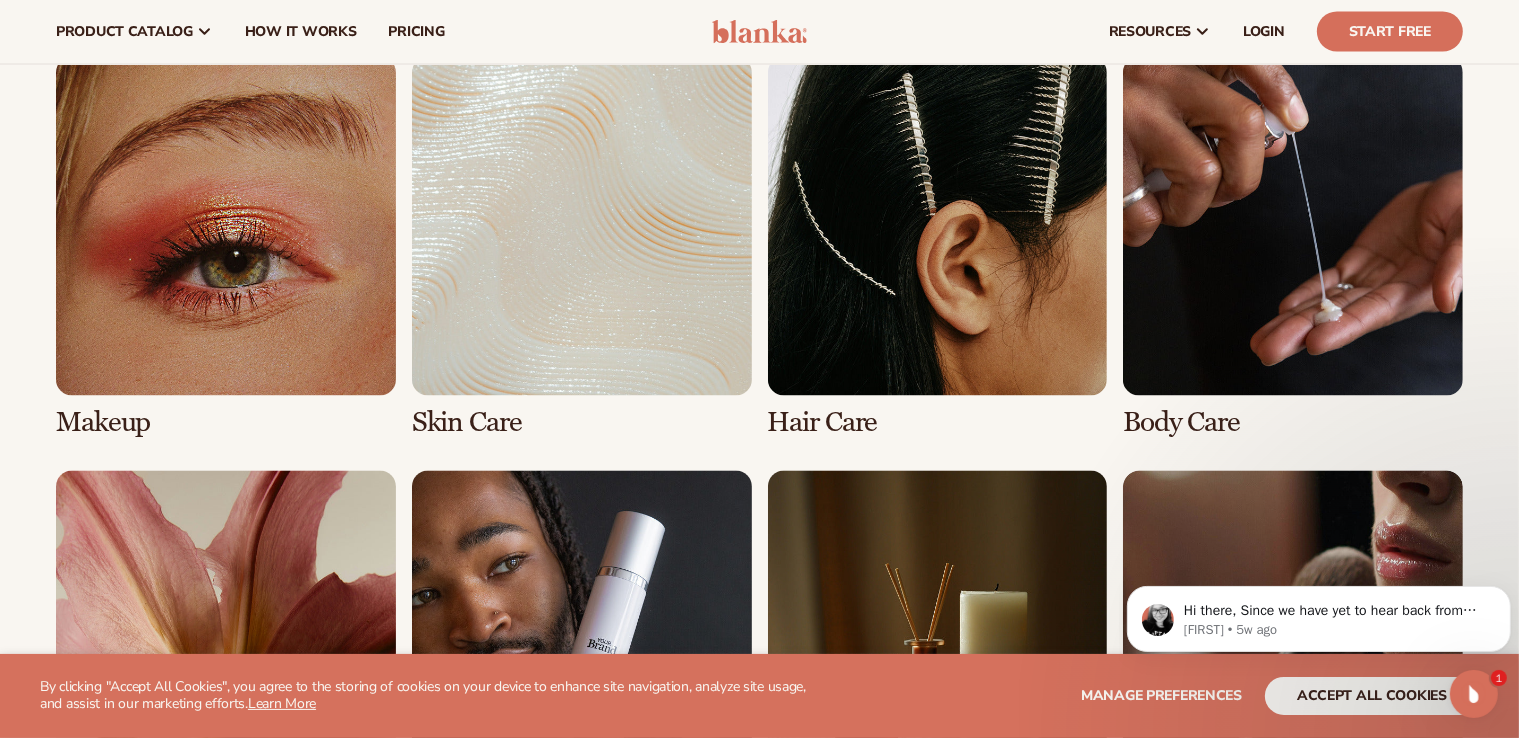 click at bounding box center [582, 248] 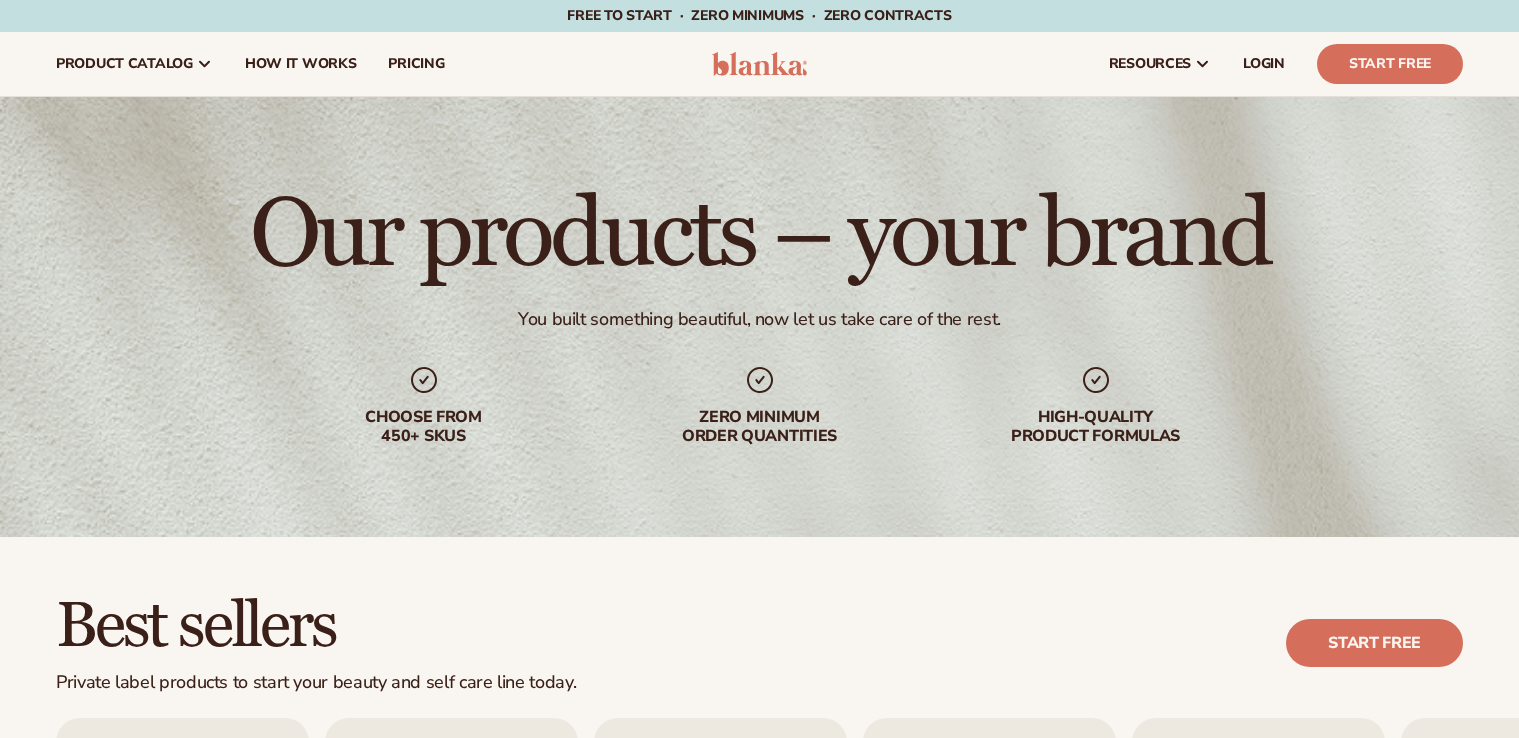 scroll, scrollTop: 0, scrollLeft: 0, axis: both 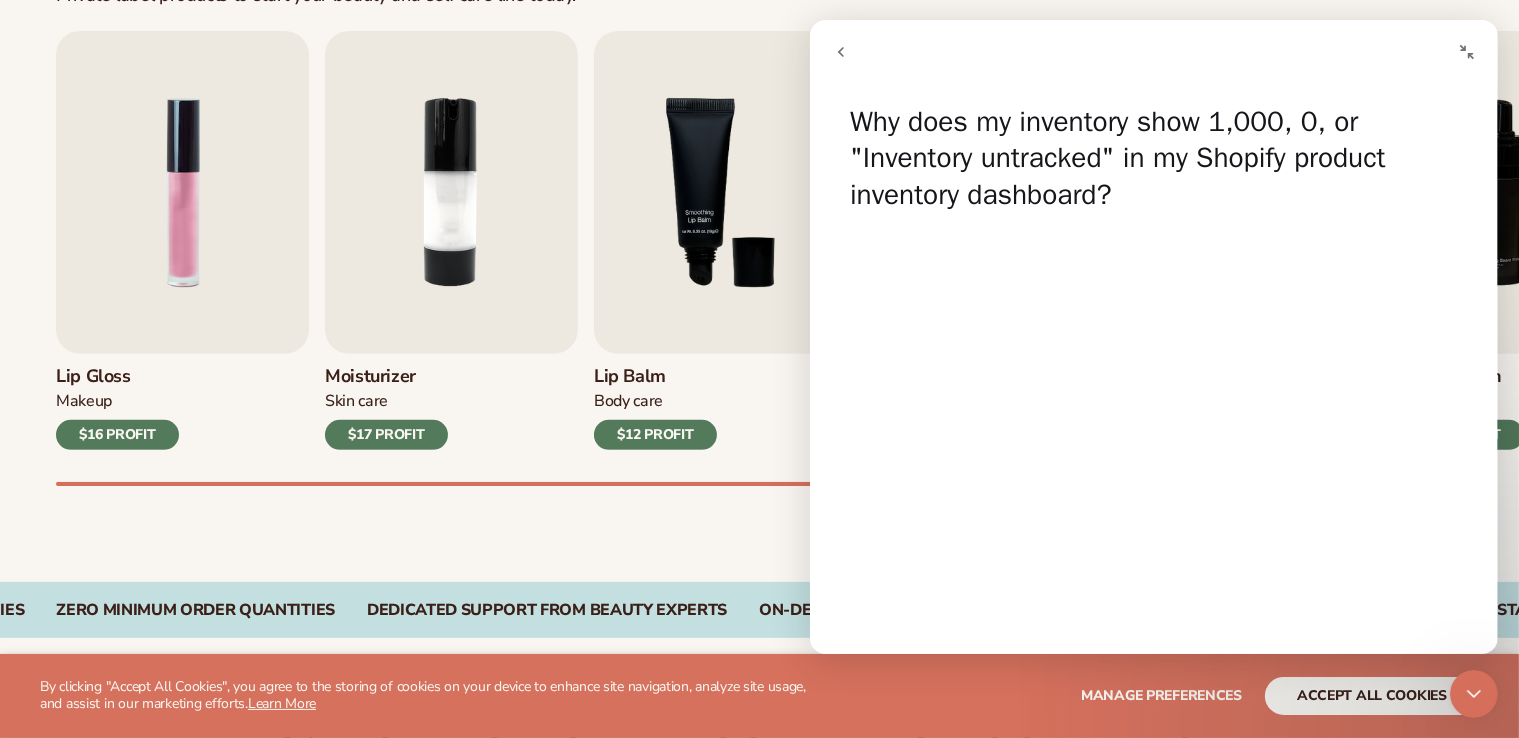 click 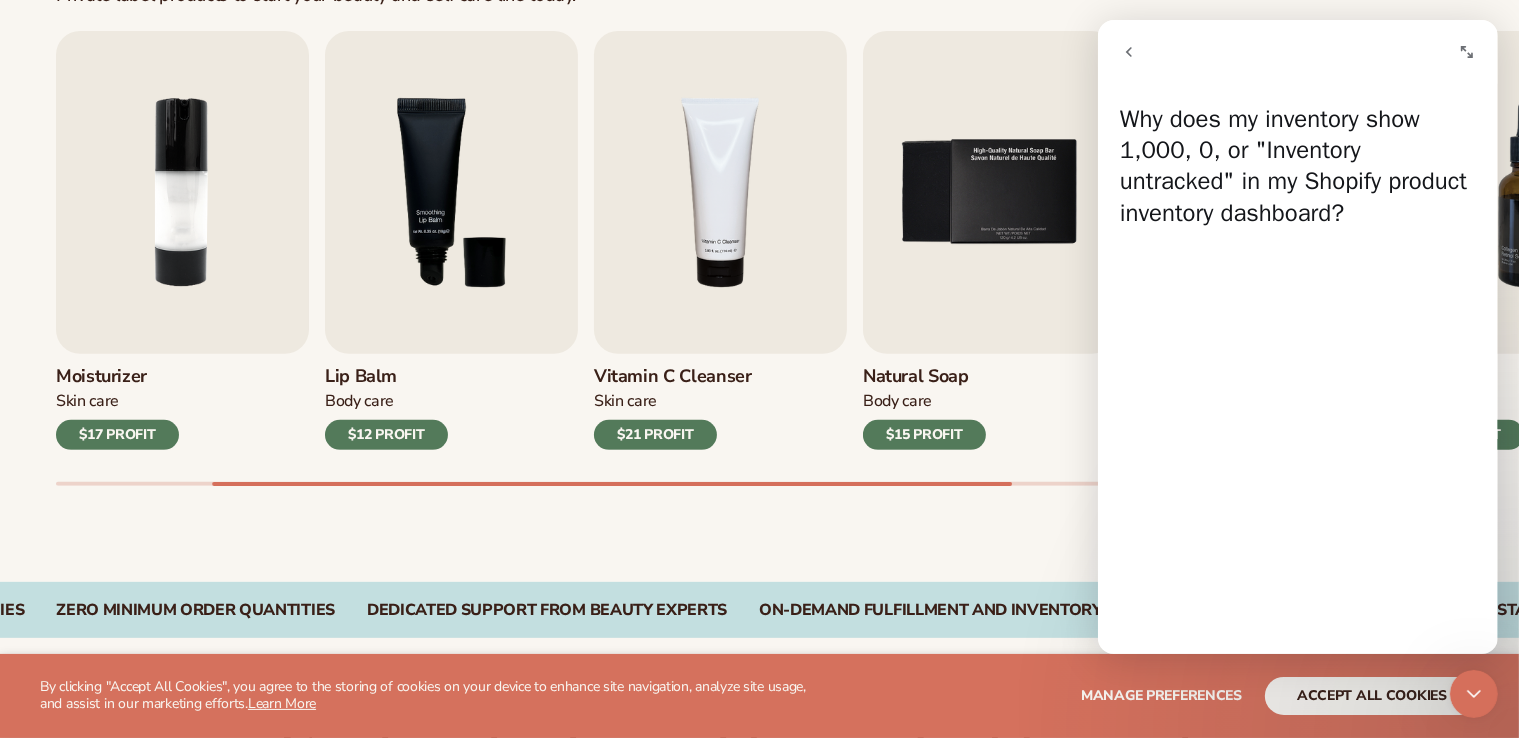 click 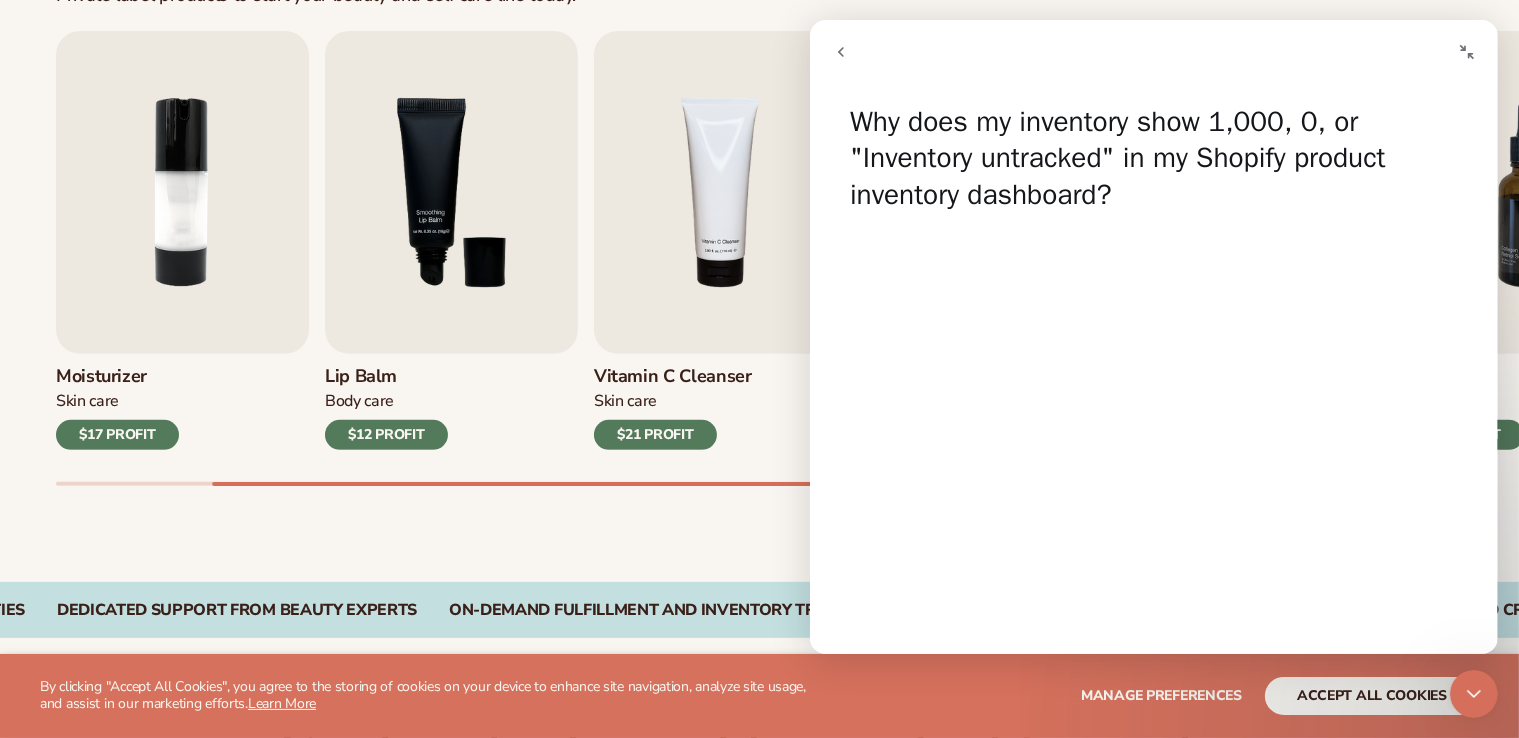 click 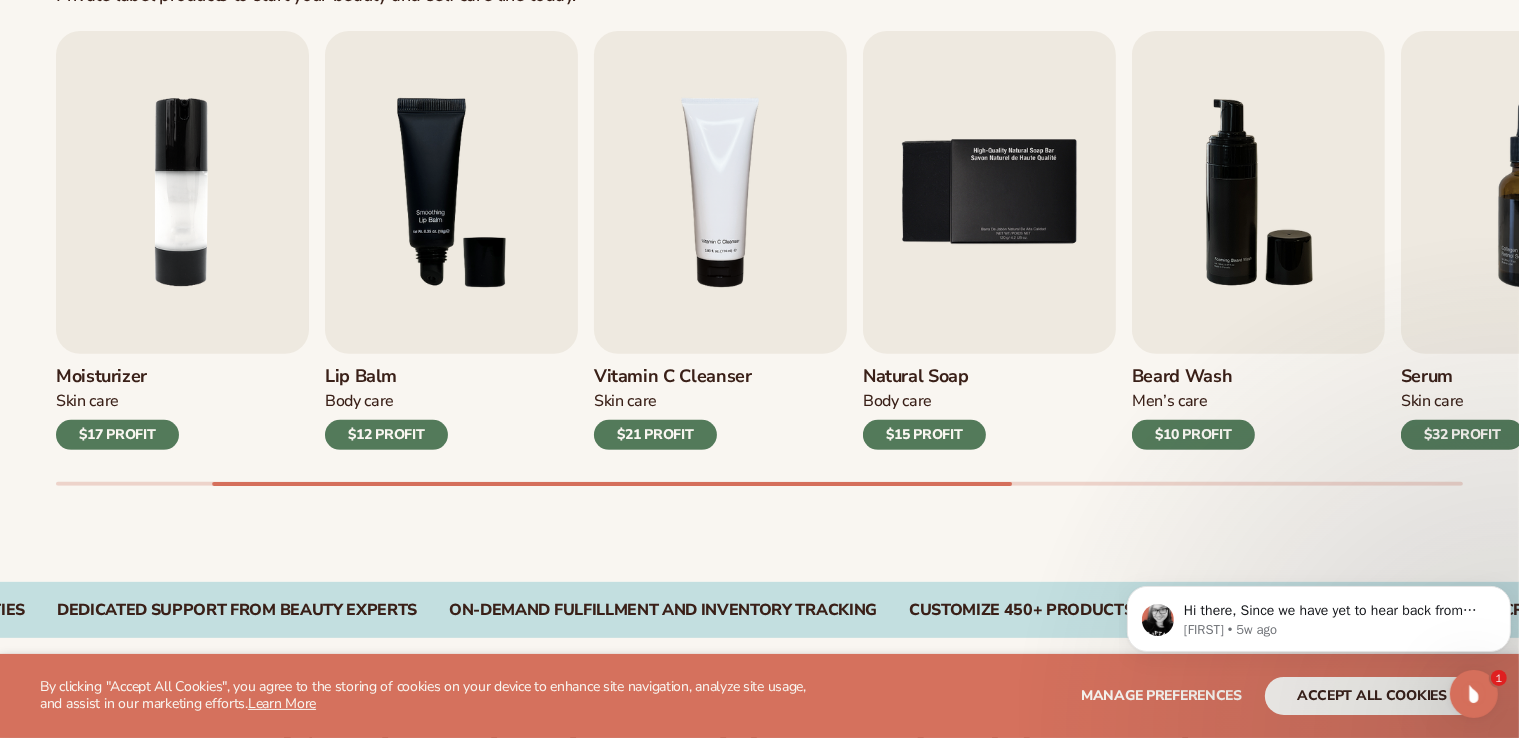 scroll, scrollTop: 0, scrollLeft: 0, axis: both 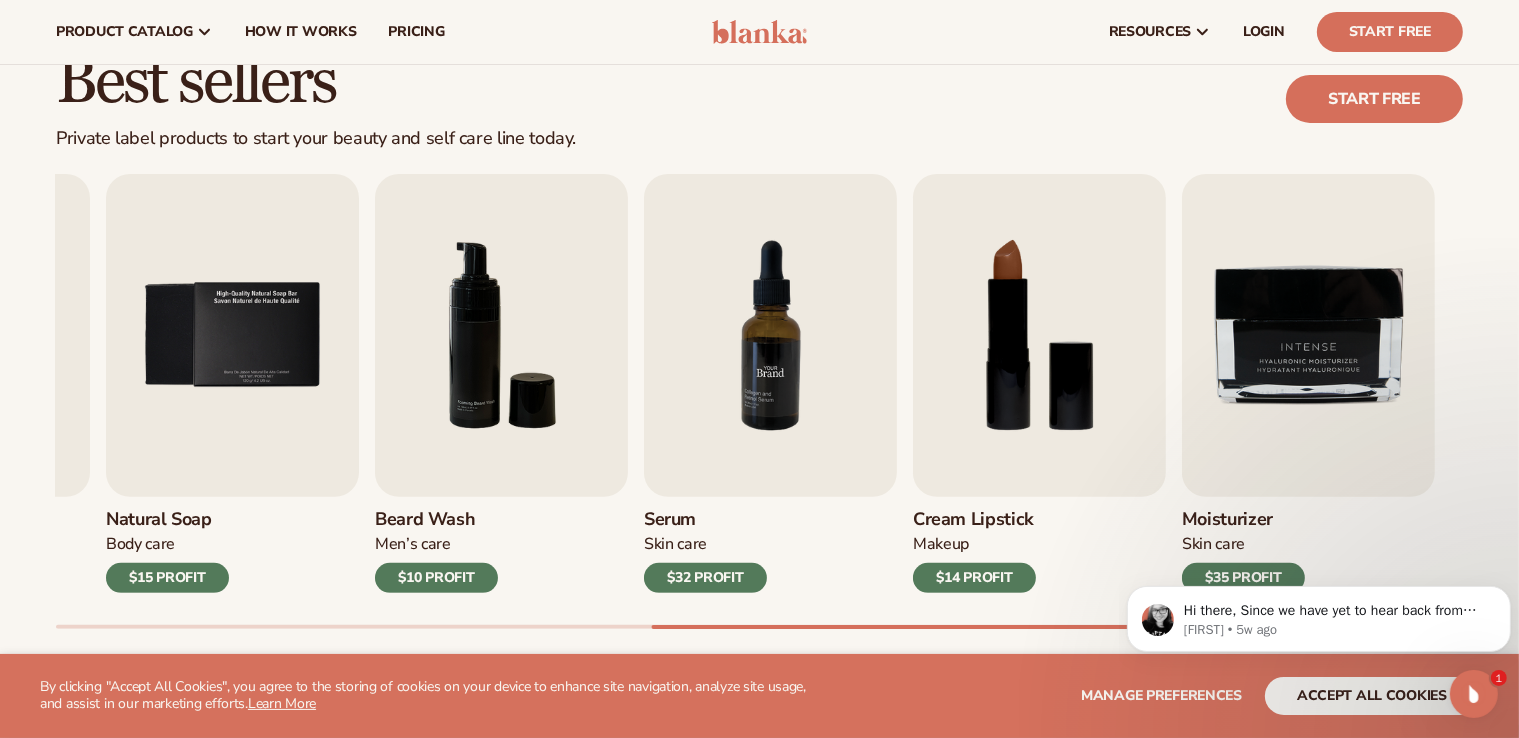 click at bounding box center (770, 335) 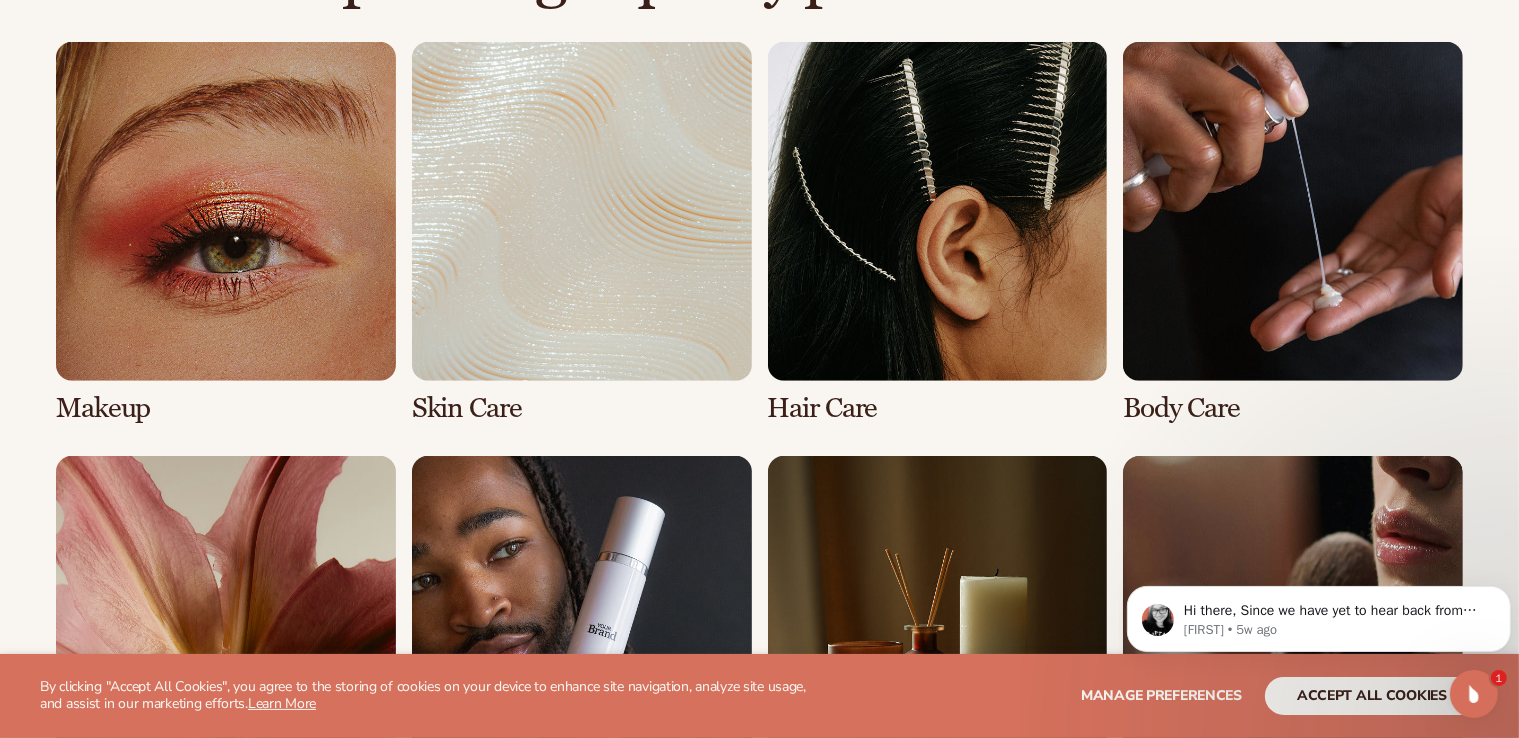 scroll, scrollTop: 1464, scrollLeft: 0, axis: vertical 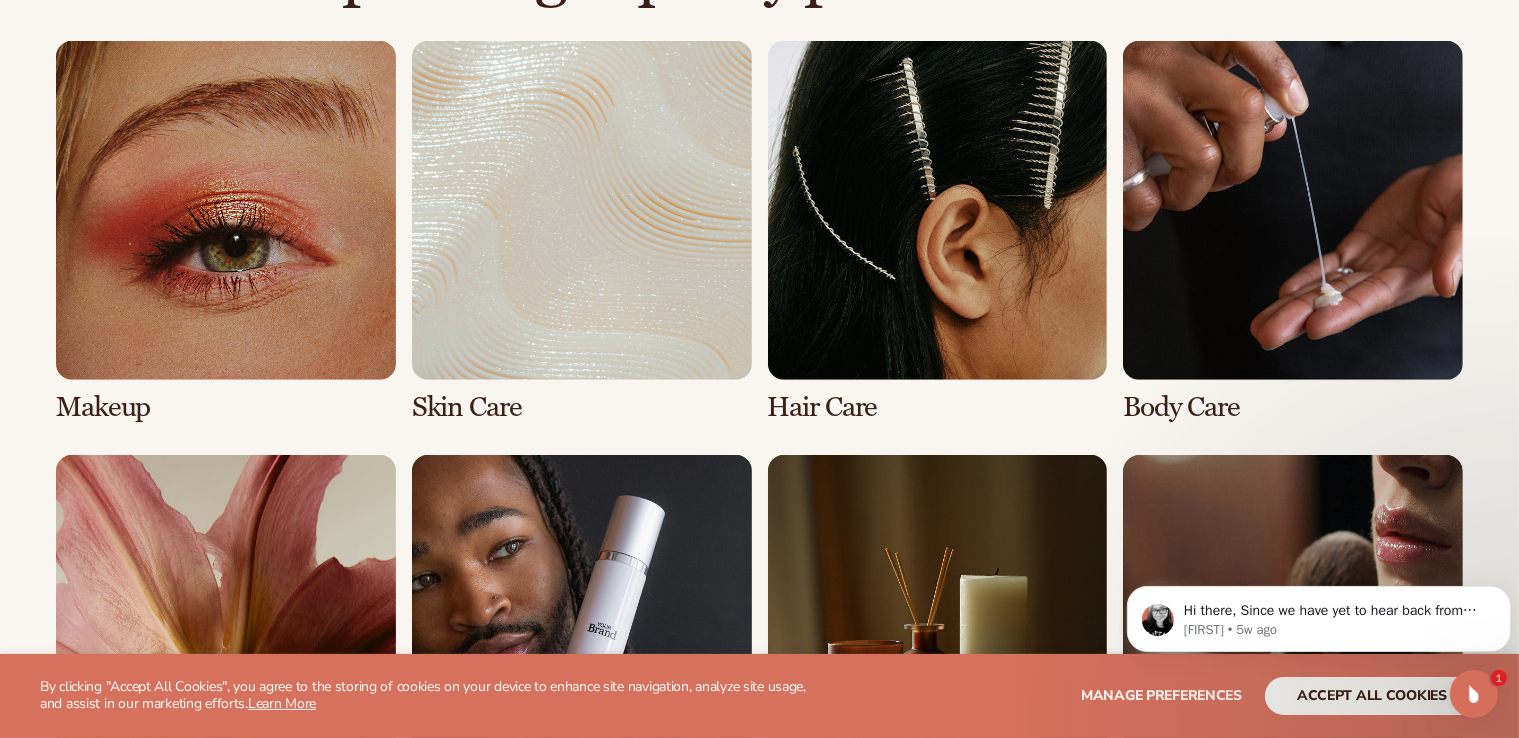 click at bounding box center [582, 232] 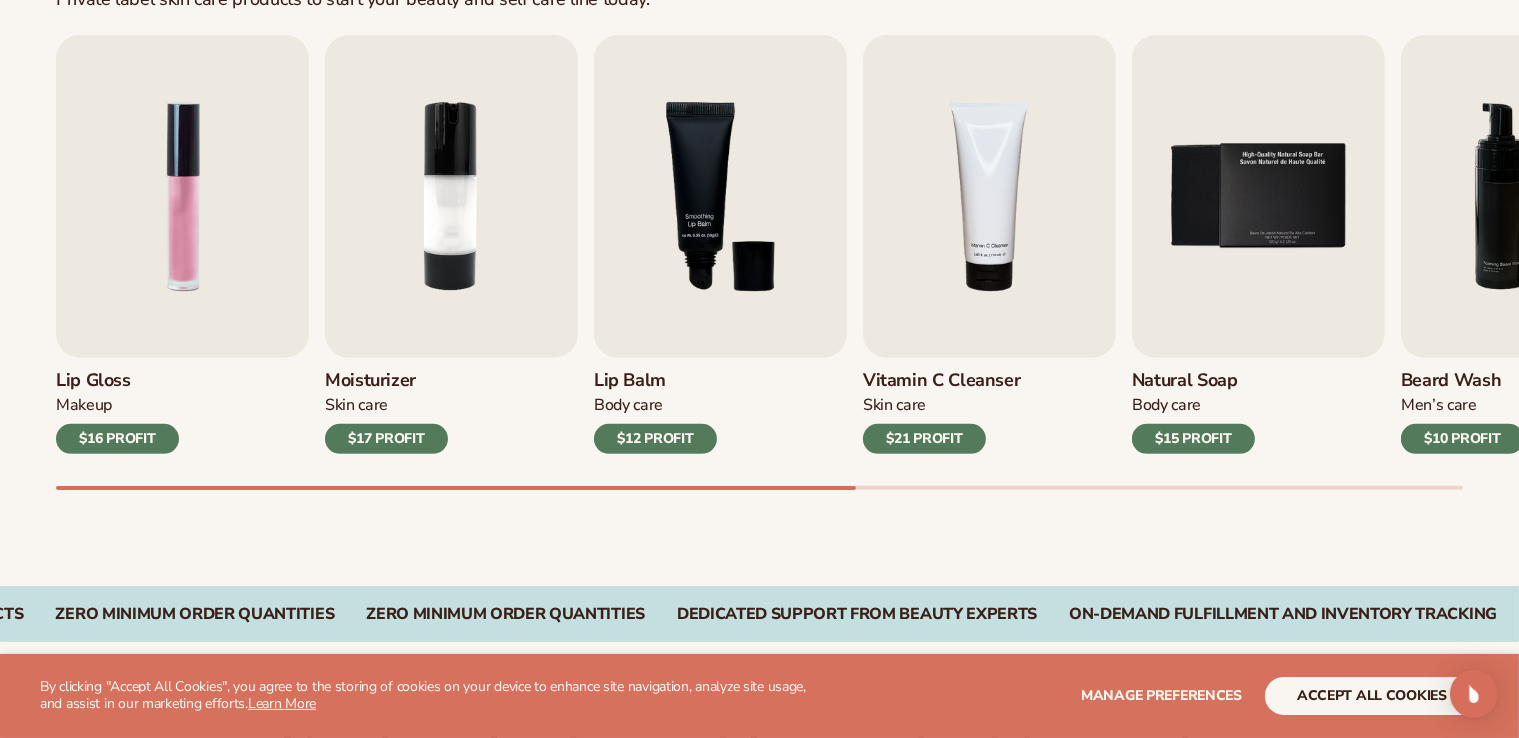 scroll, scrollTop: 684, scrollLeft: 0, axis: vertical 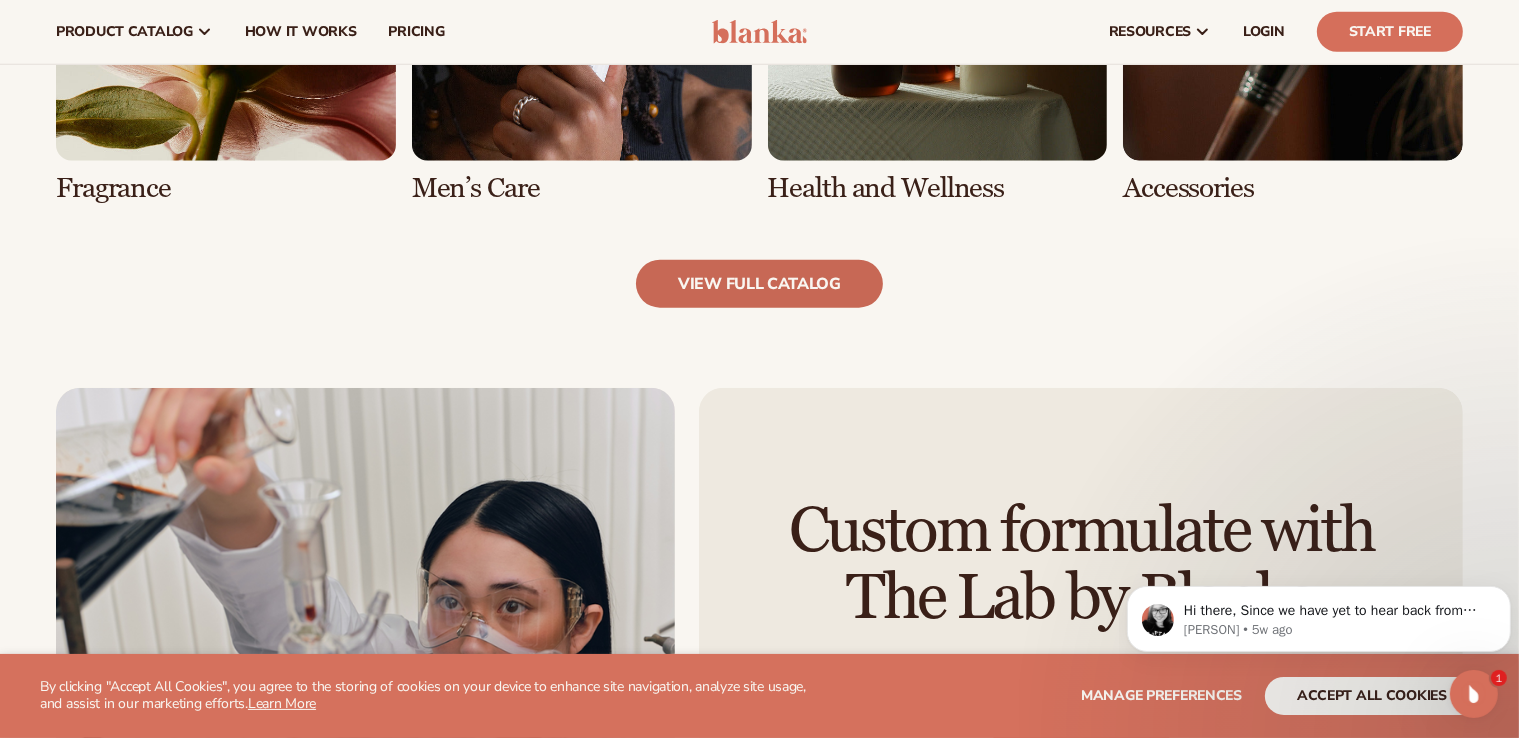click on "view full catalog" at bounding box center (759, 284) 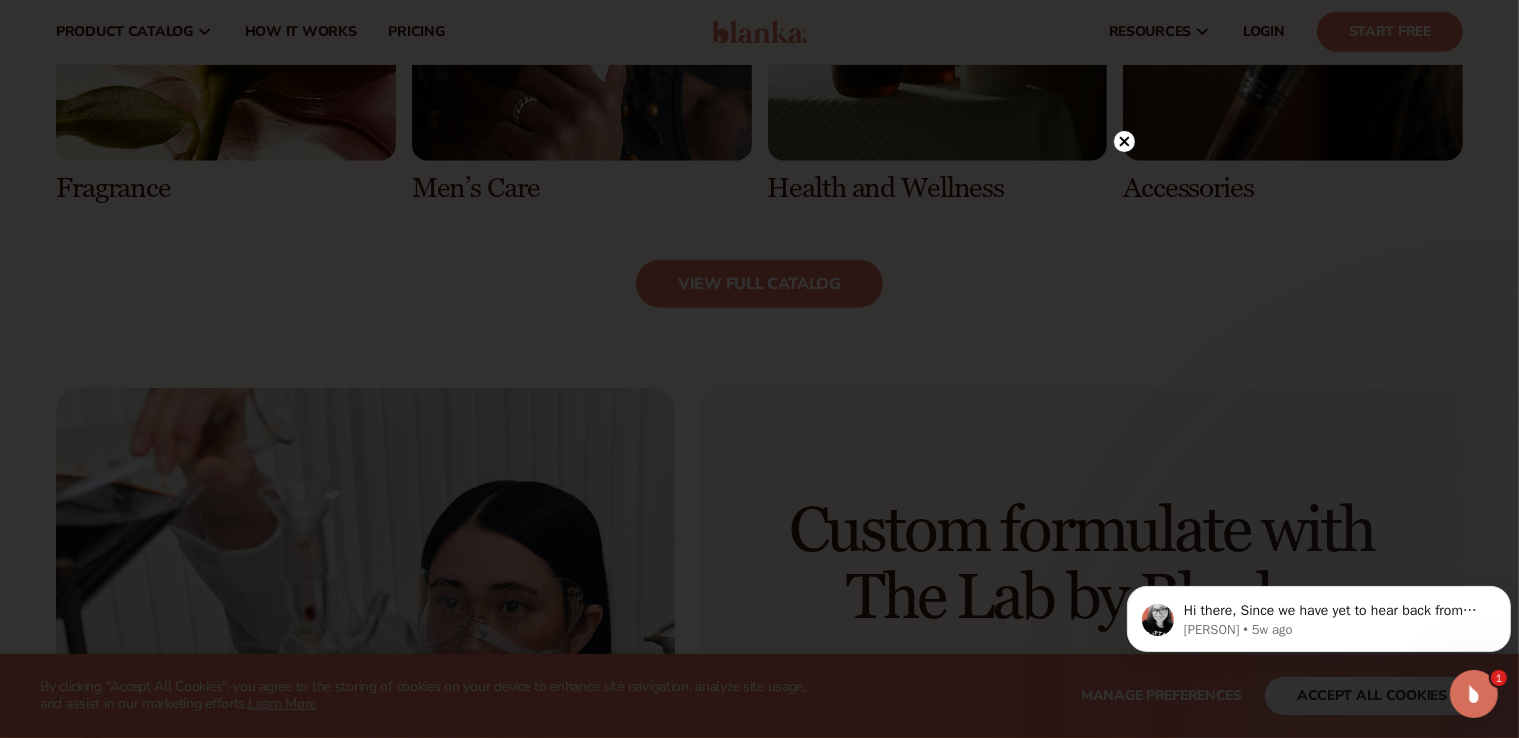 click 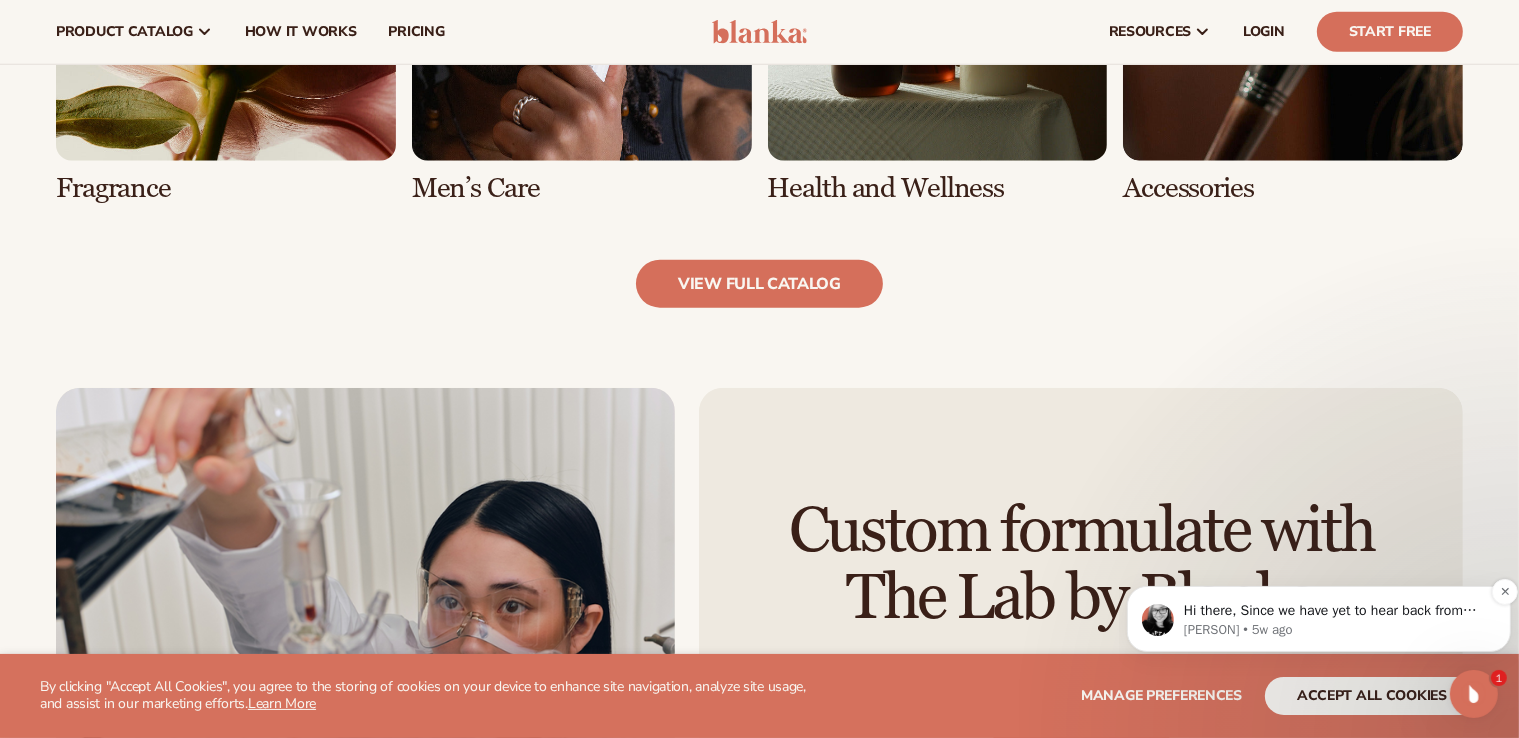 click on "[PERSON] • 5w ago" at bounding box center (1334, 629) 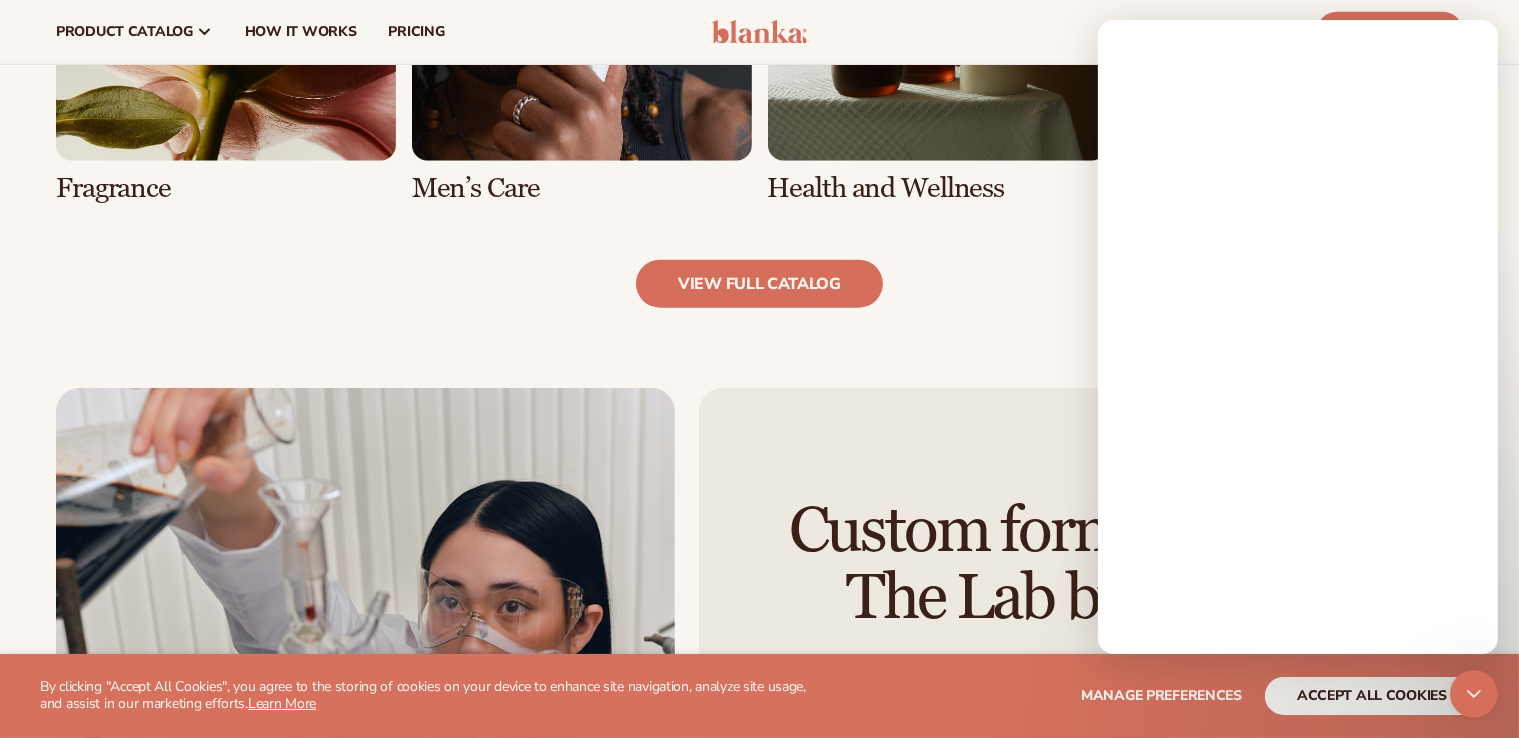 scroll, scrollTop: 0, scrollLeft: 0, axis: both 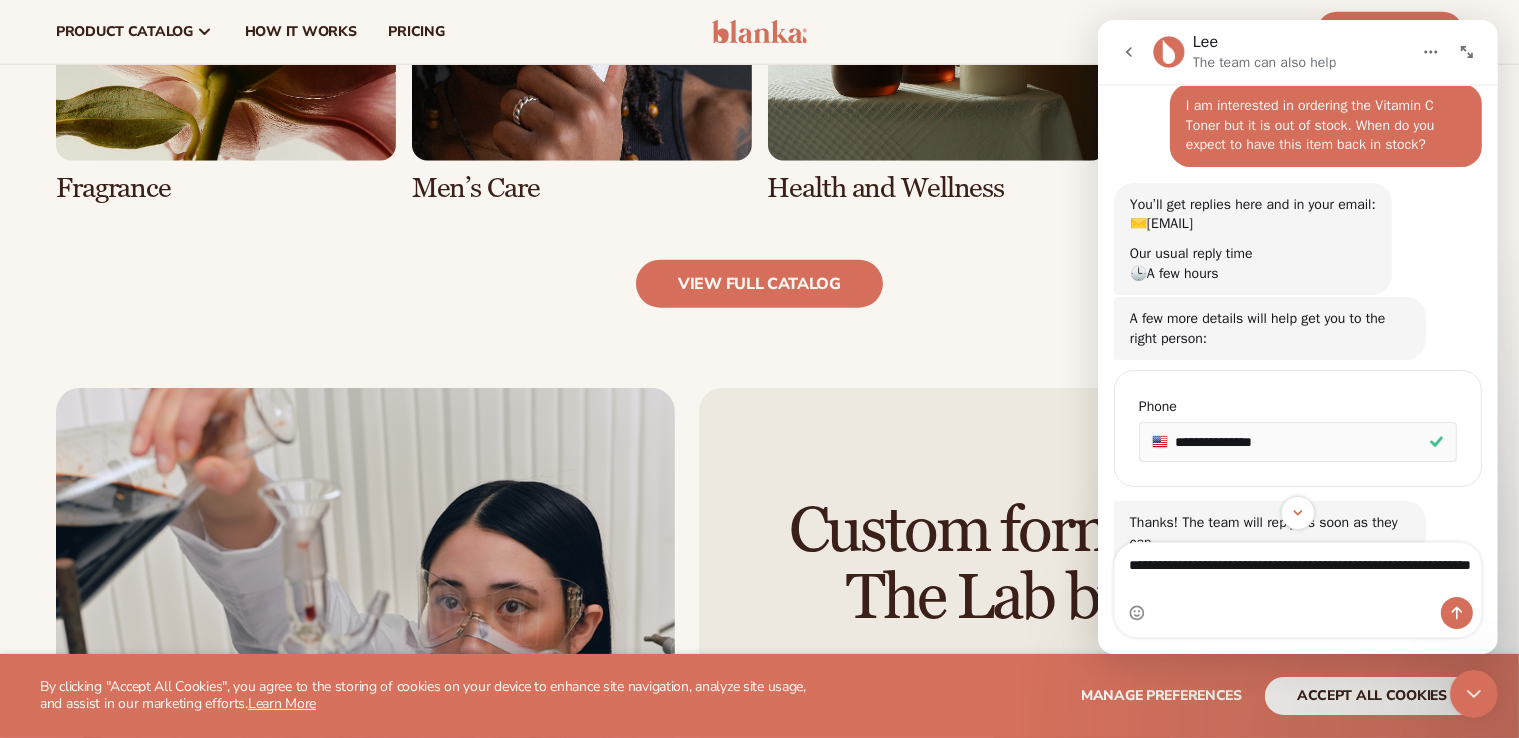 type on "**********" 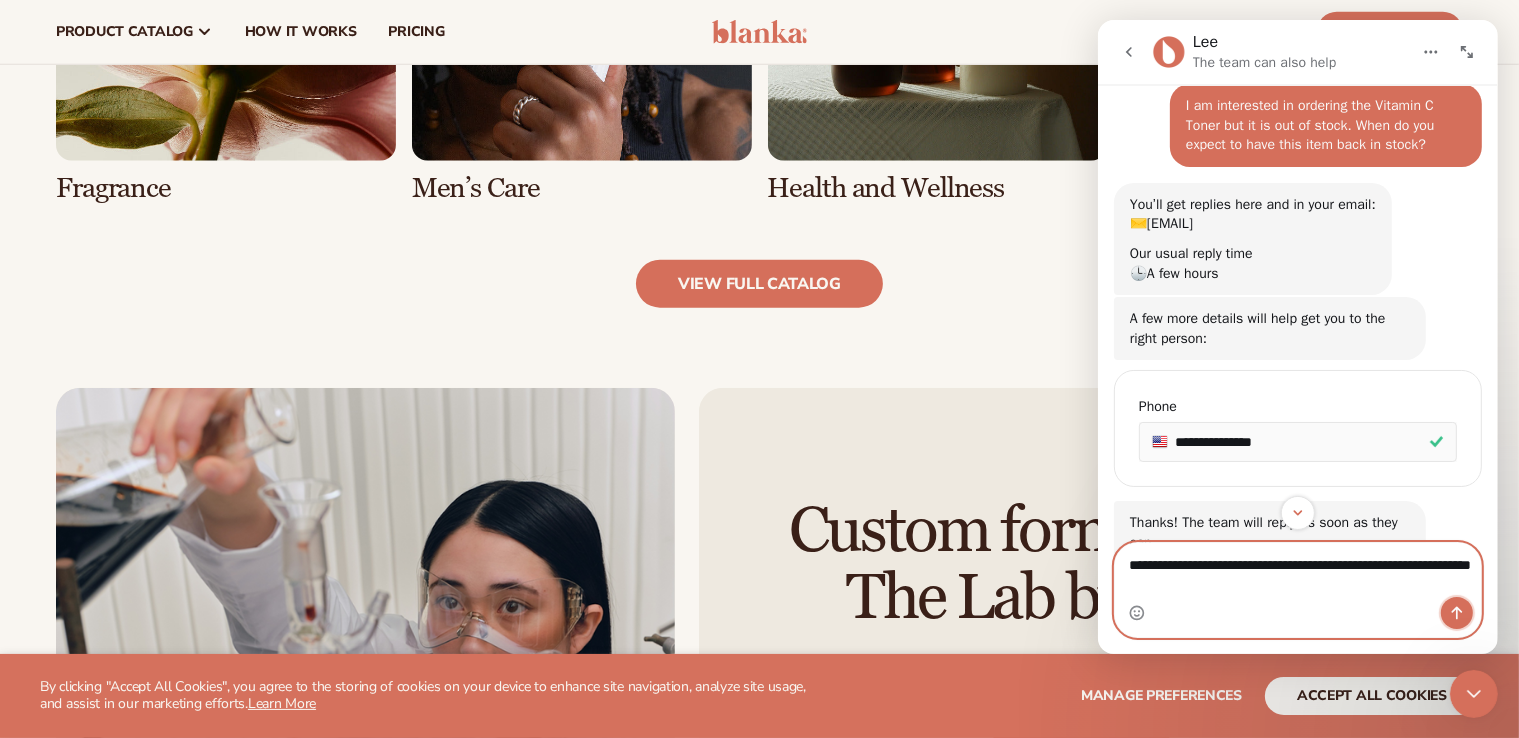 click 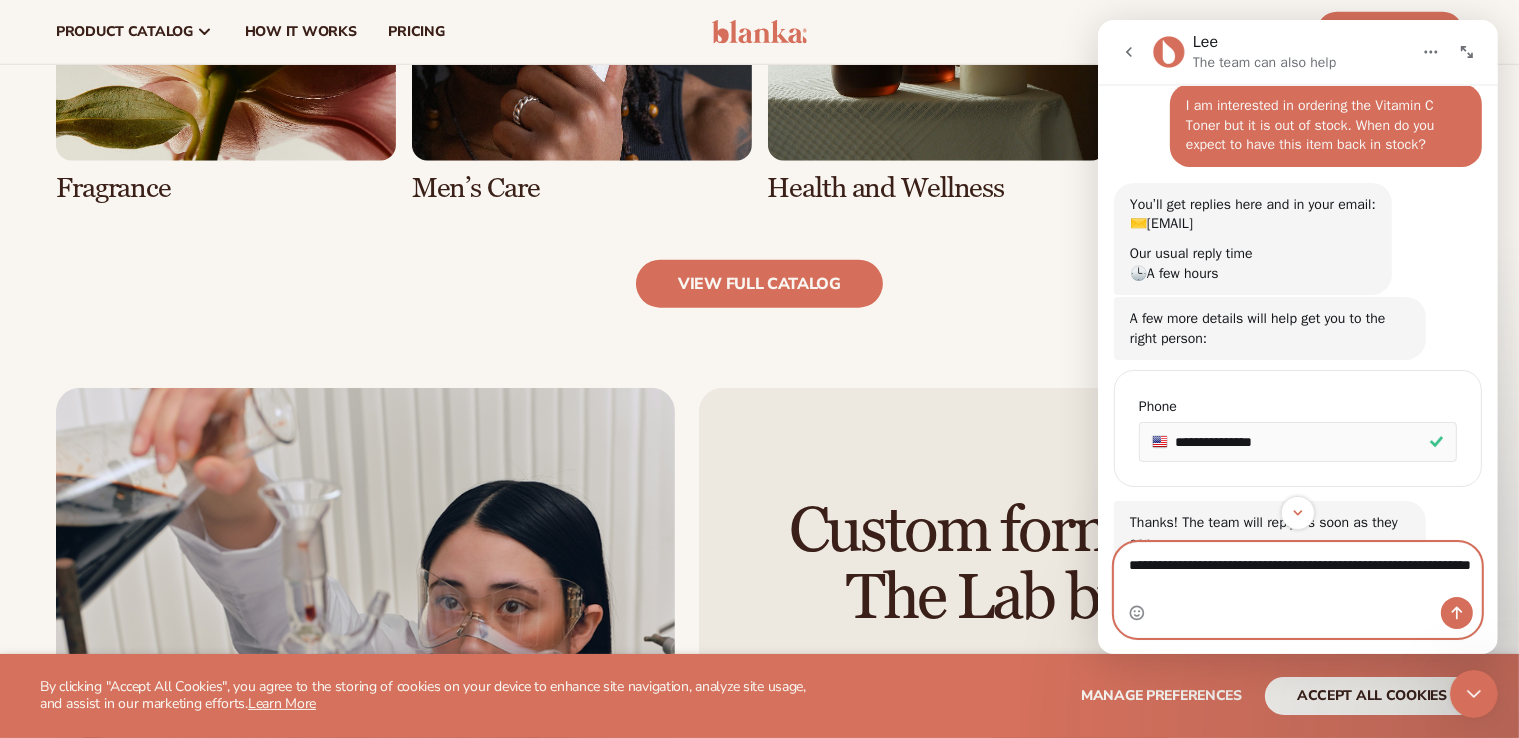 type 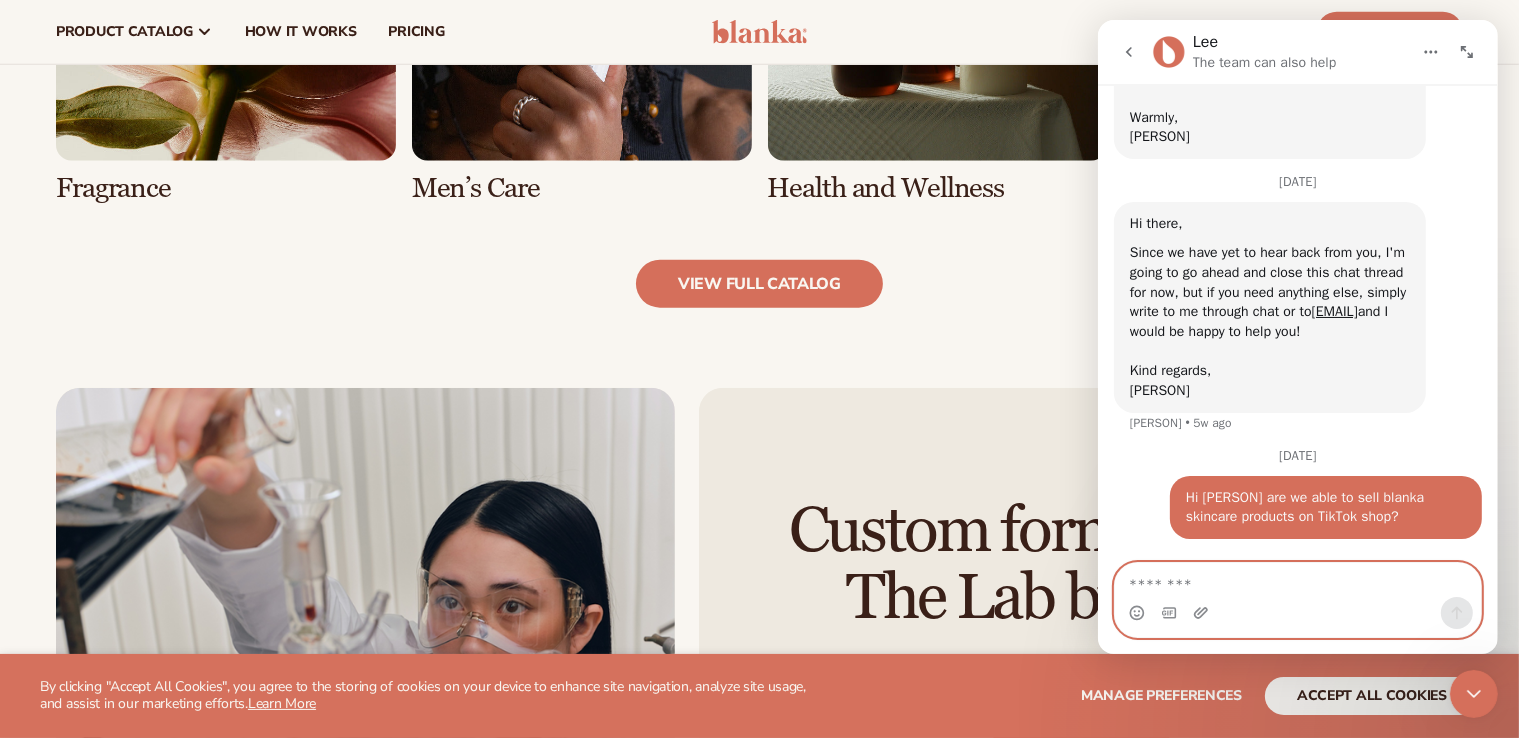 scroll, scrollTop: 1391, scrollLeft: 0, axis: vertical 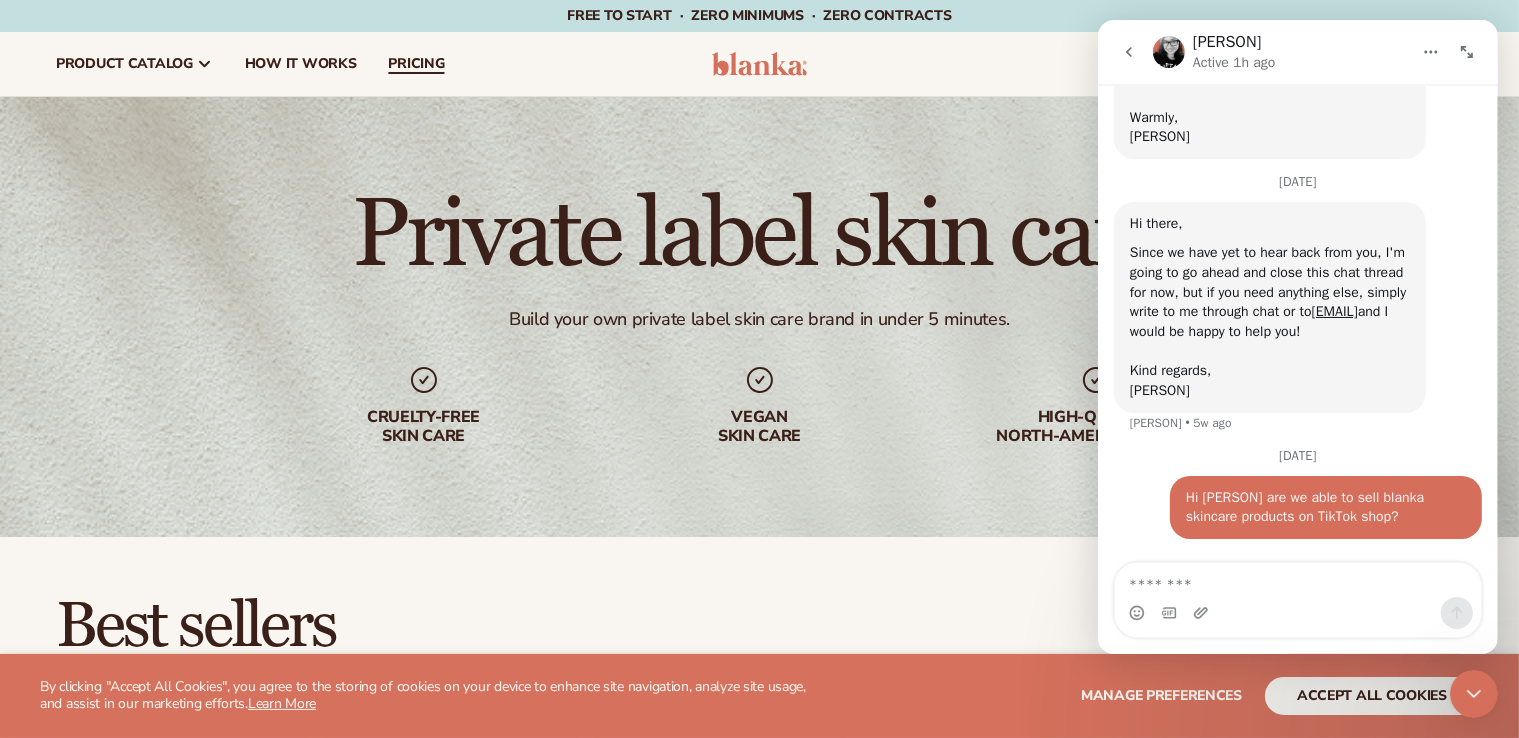 click on "pricing" at bounding box center (416, 64) 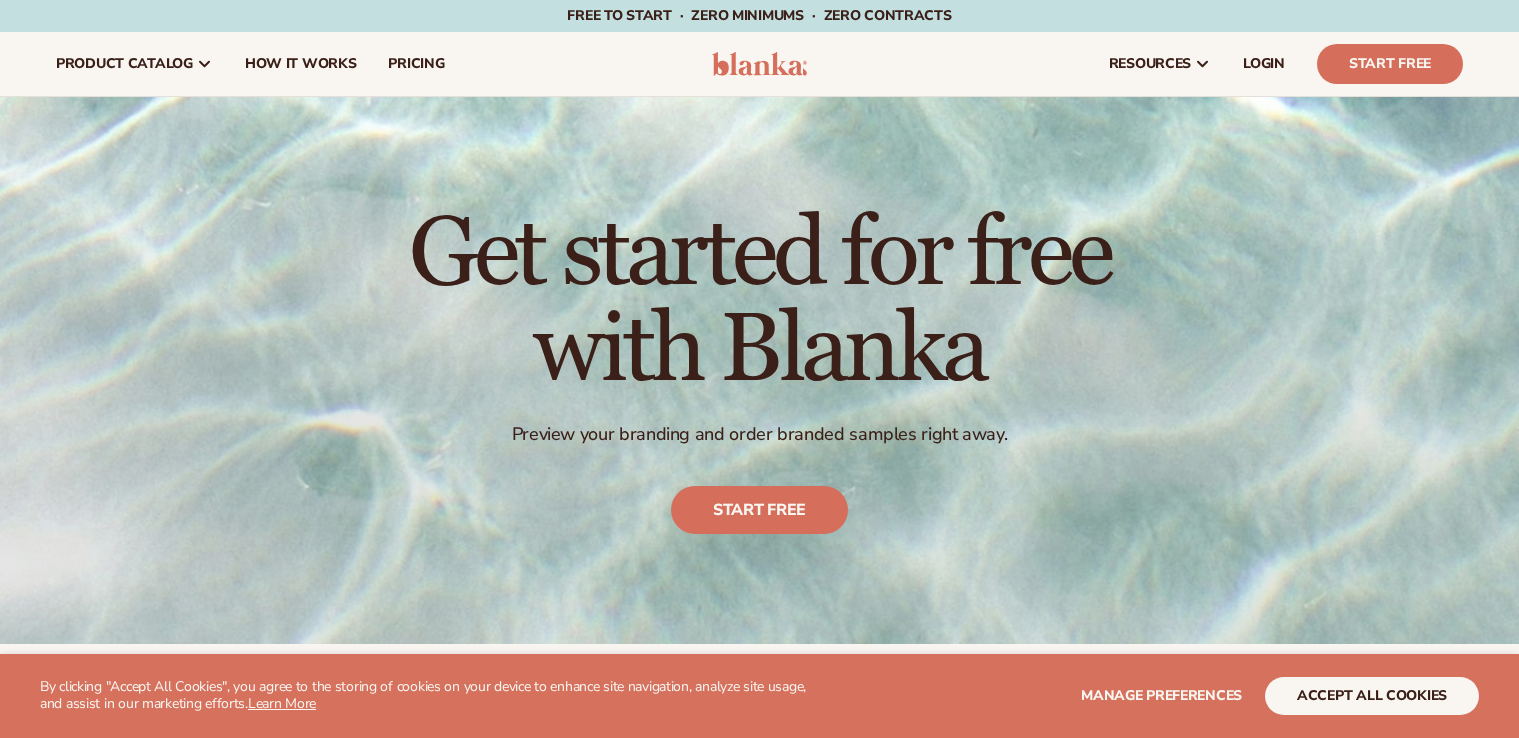 scroll, scrollTop: 0, scrollLeft: 0, axis: both 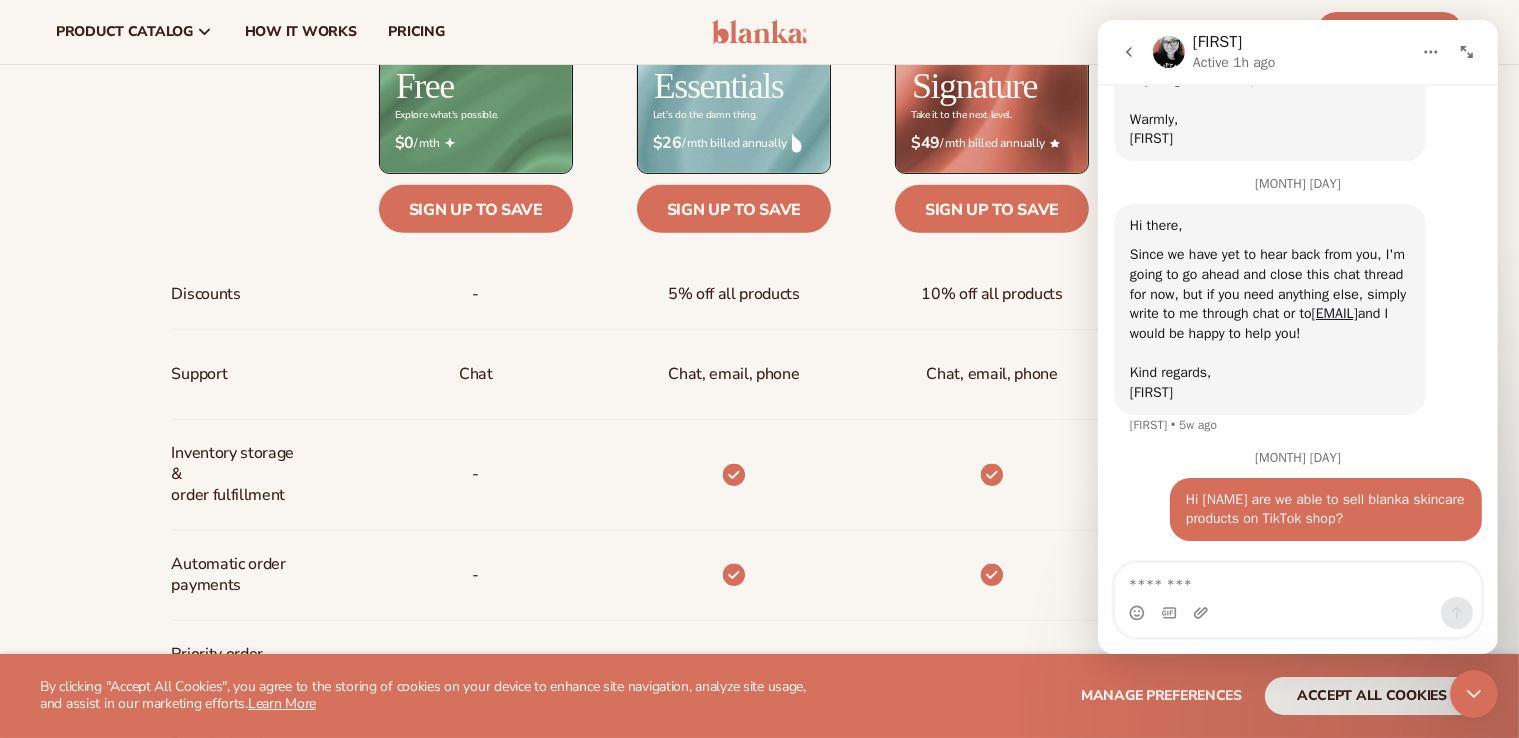 click at bounding box center (1473, 693) 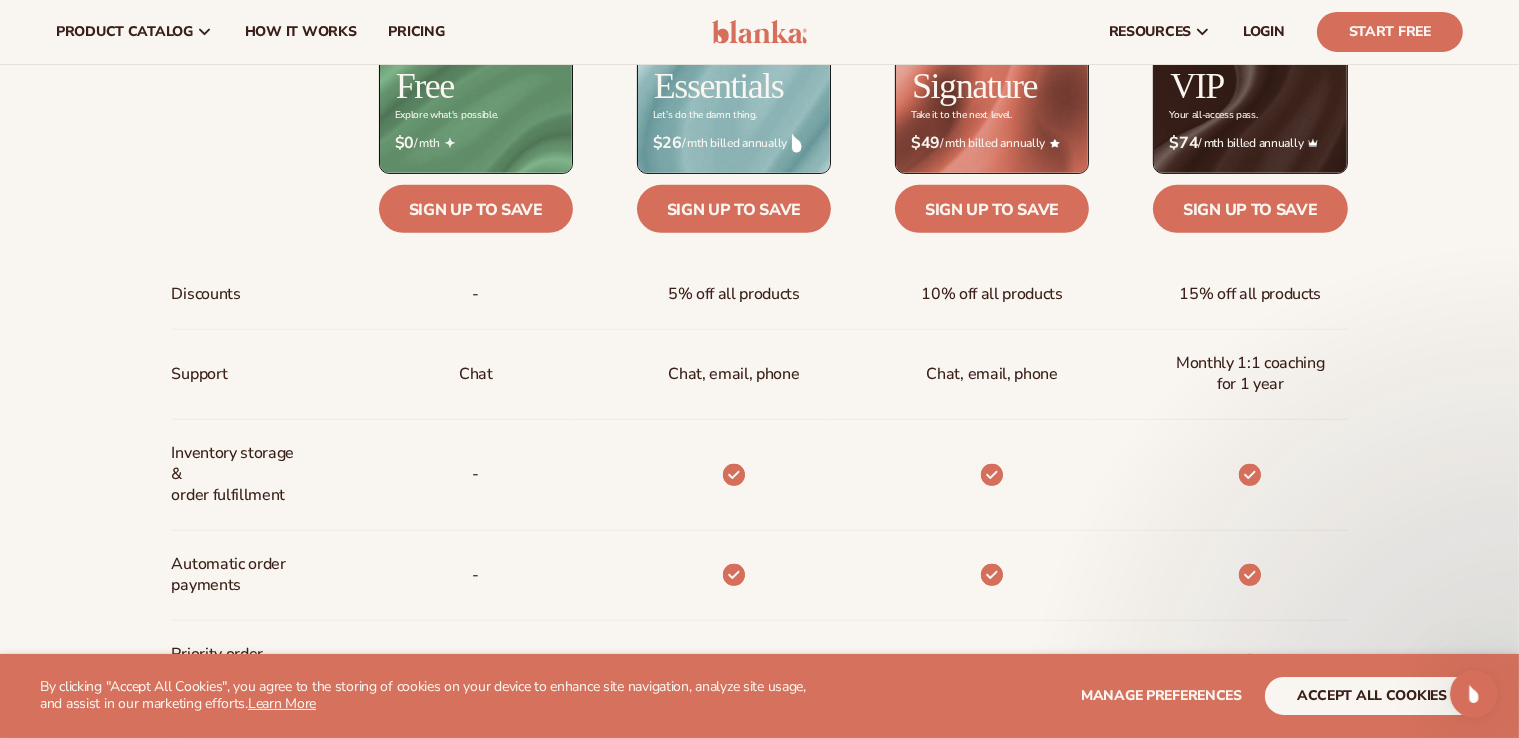 scroll, scrollTop: 0, scrollLeft: 0, axis: both 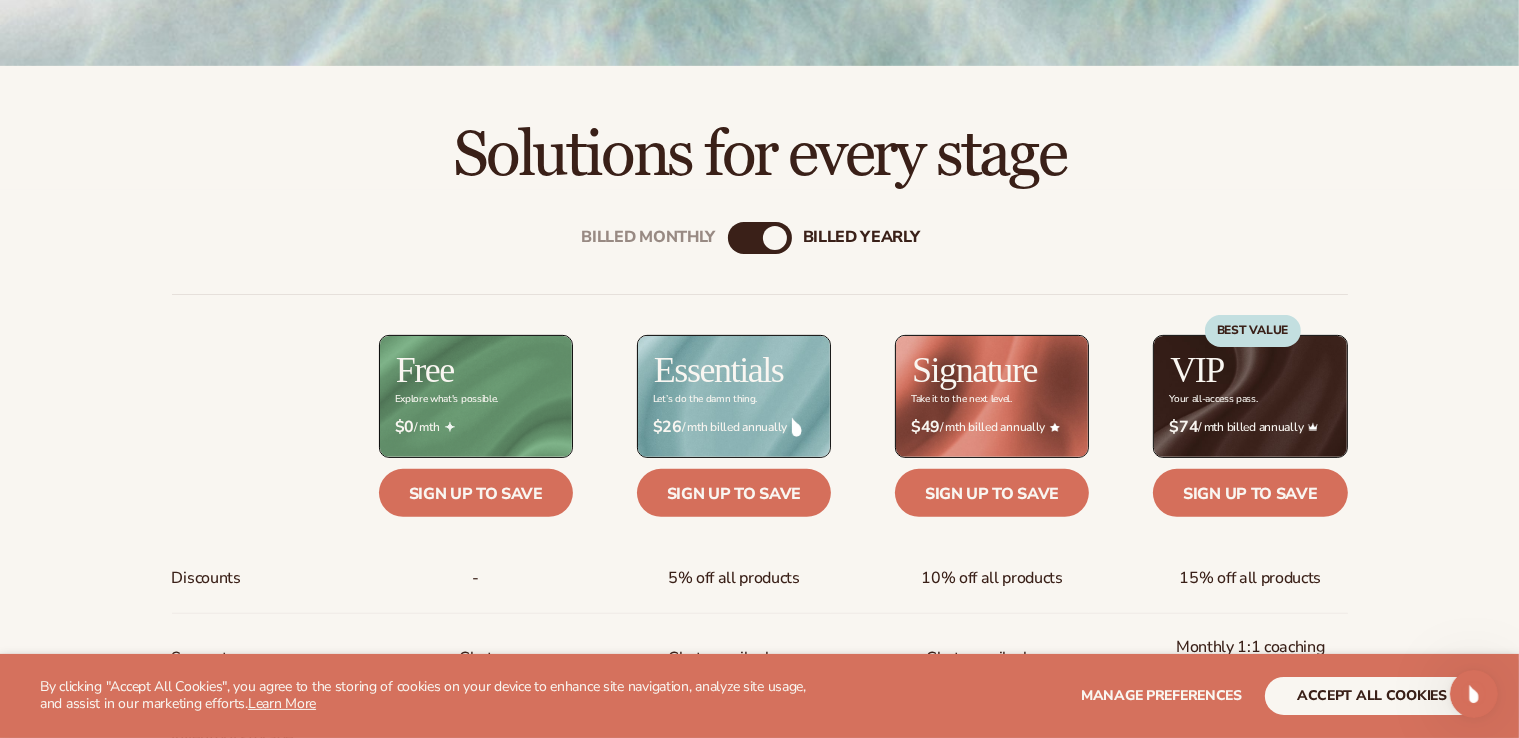 click on "Billed Monthly" at bounding box center [740, 238] 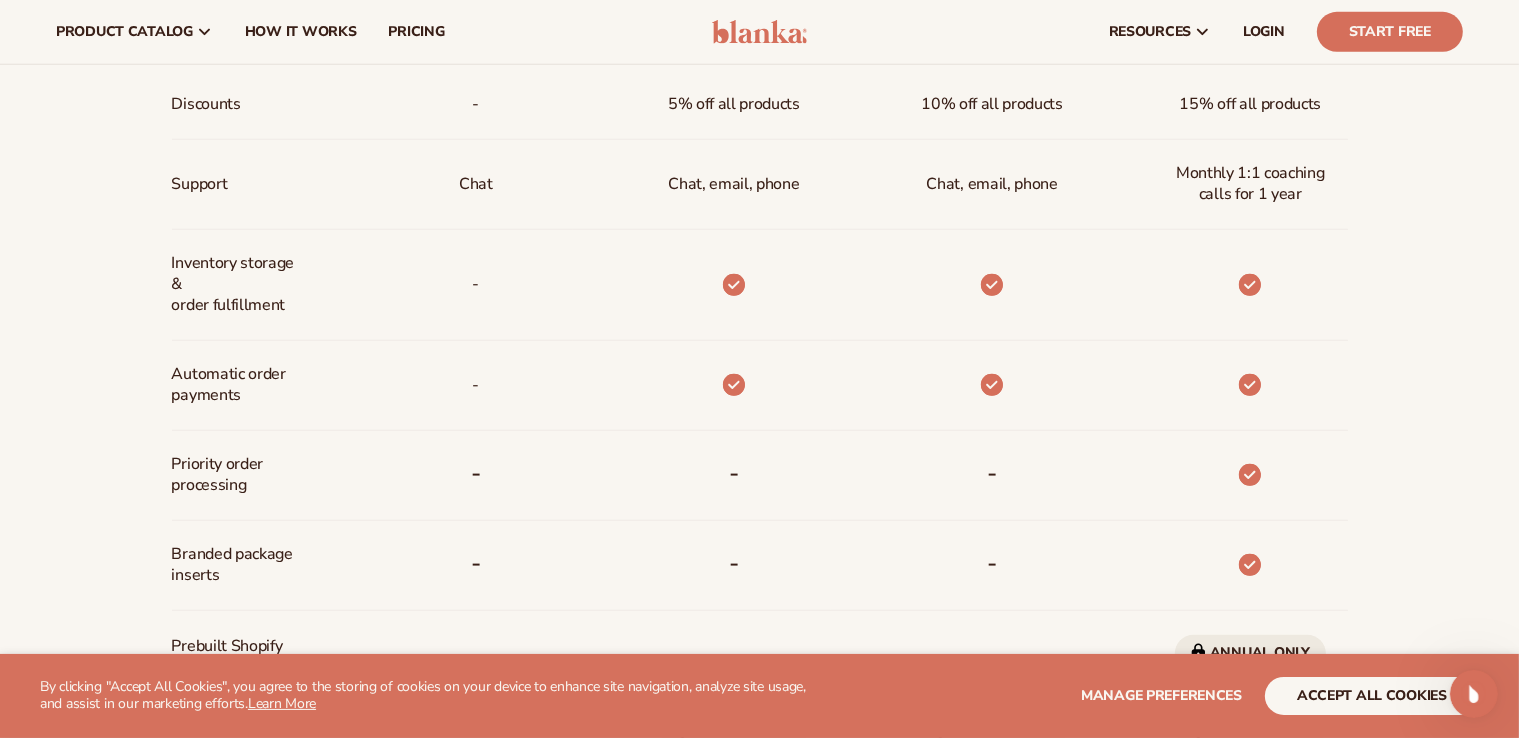 scroll, scrollTop: 1049, scrollLeft: 0, axis: vertical 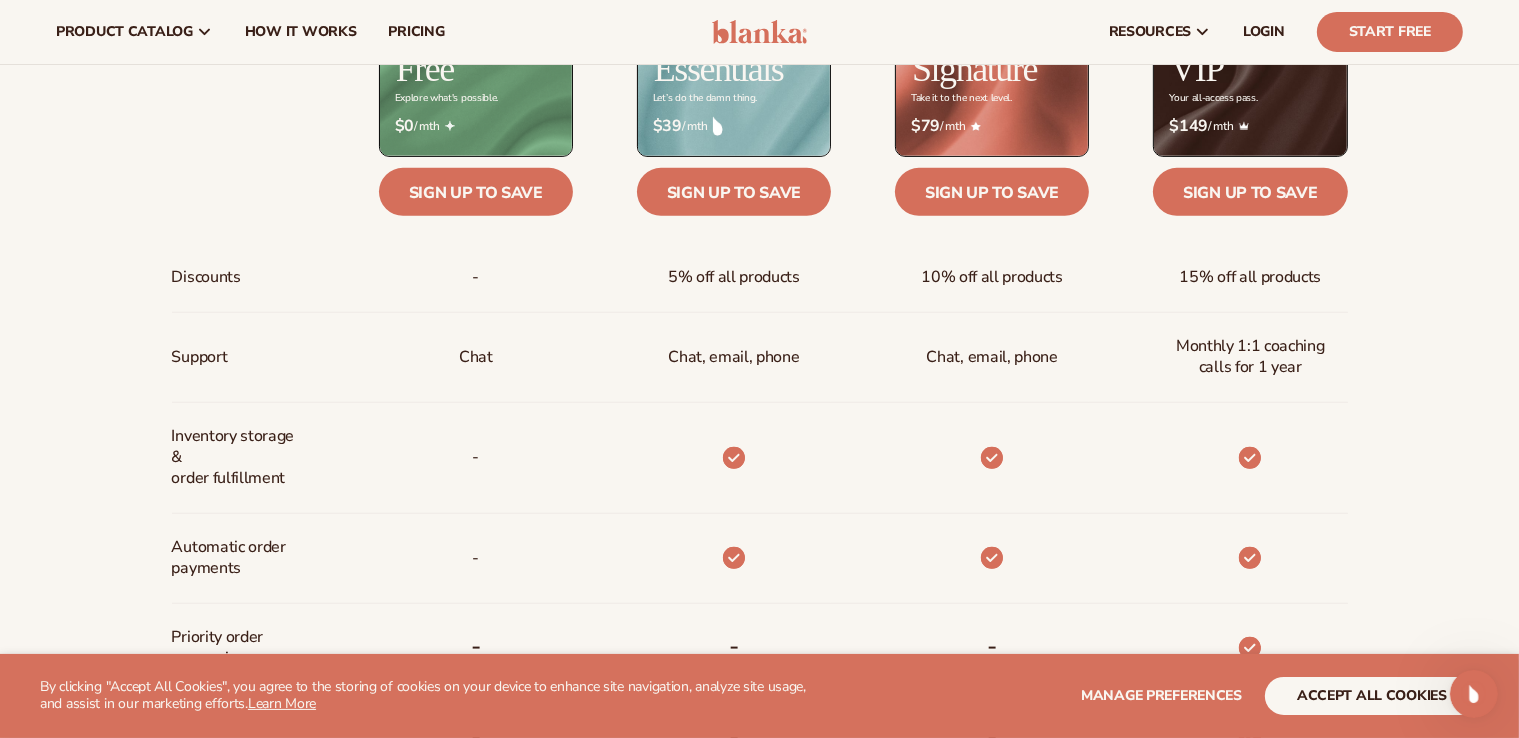 click at bounding box center (702, 559) 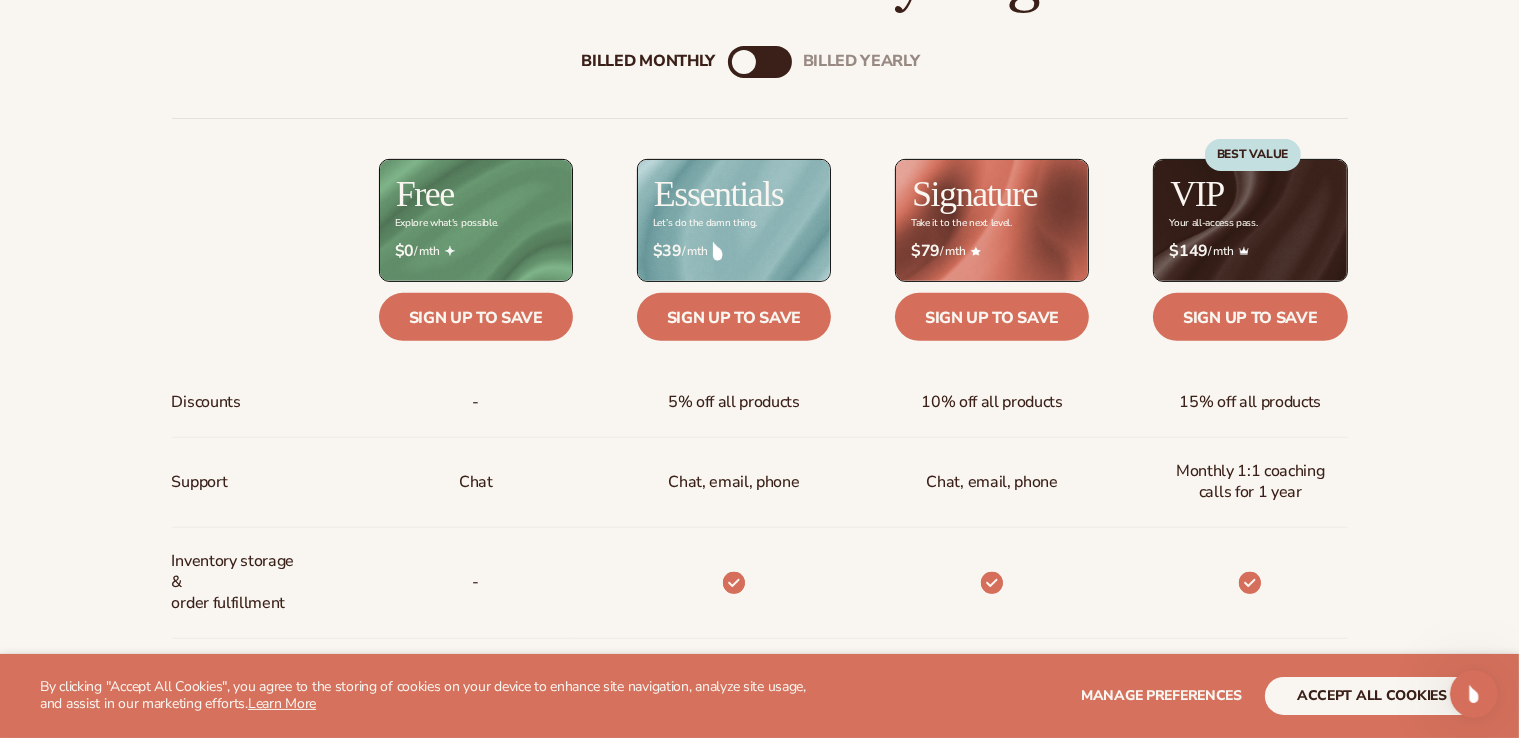 scroll, scrollTop: 756, scrollLeft: 0, axis: vertical 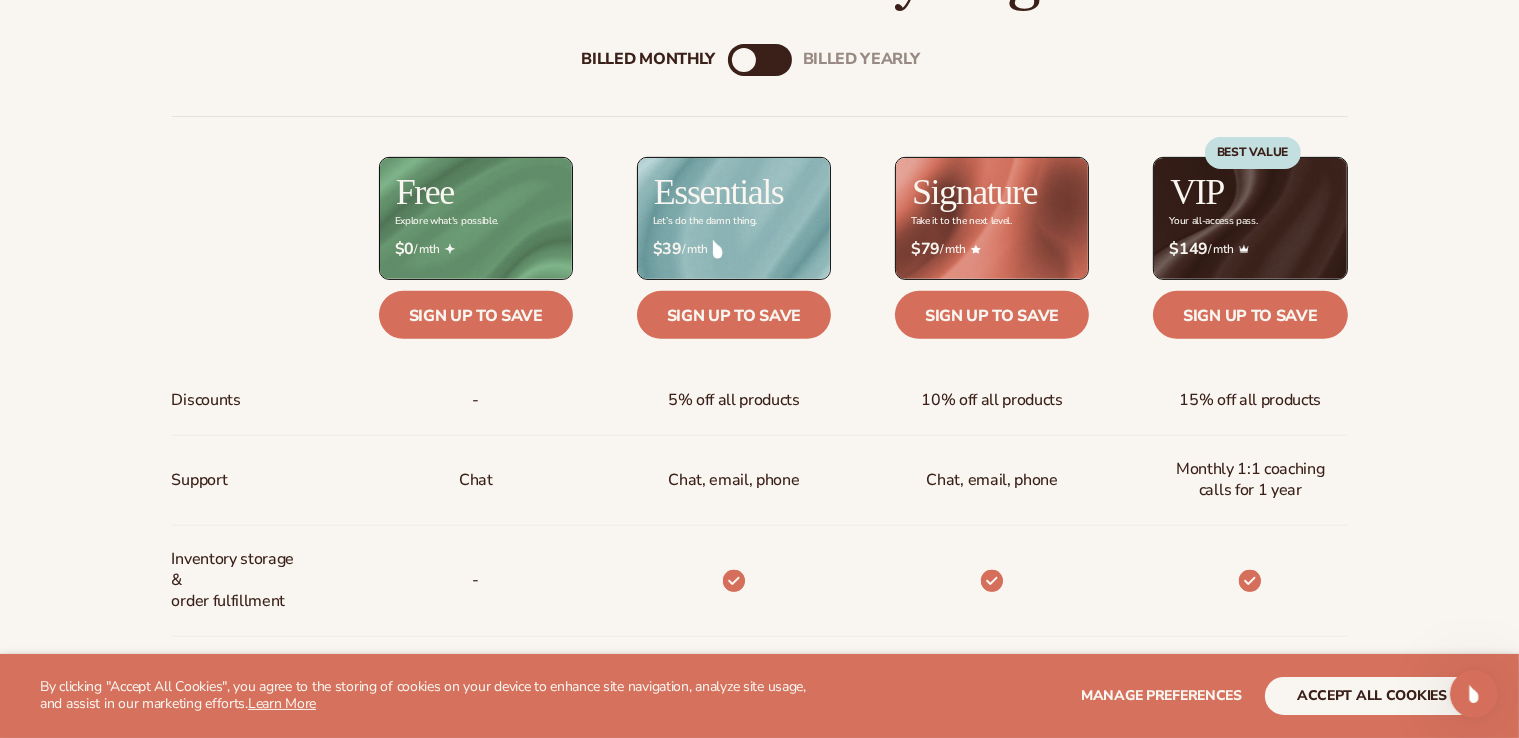 click on "billed Yearly" at bounding box center [780, 60] 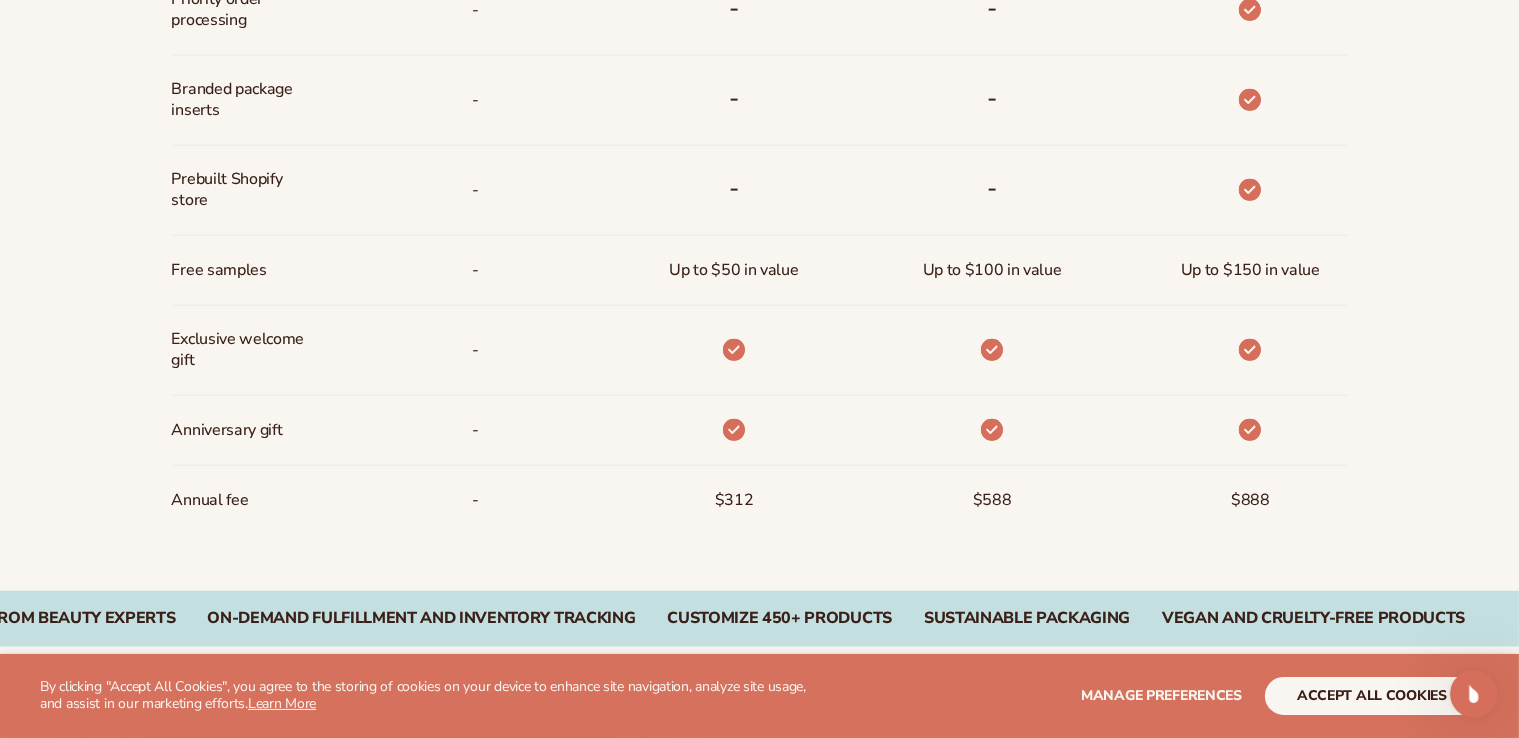 scroll, scrollTop: 1524, scrollLeft: 0, axis: vertical 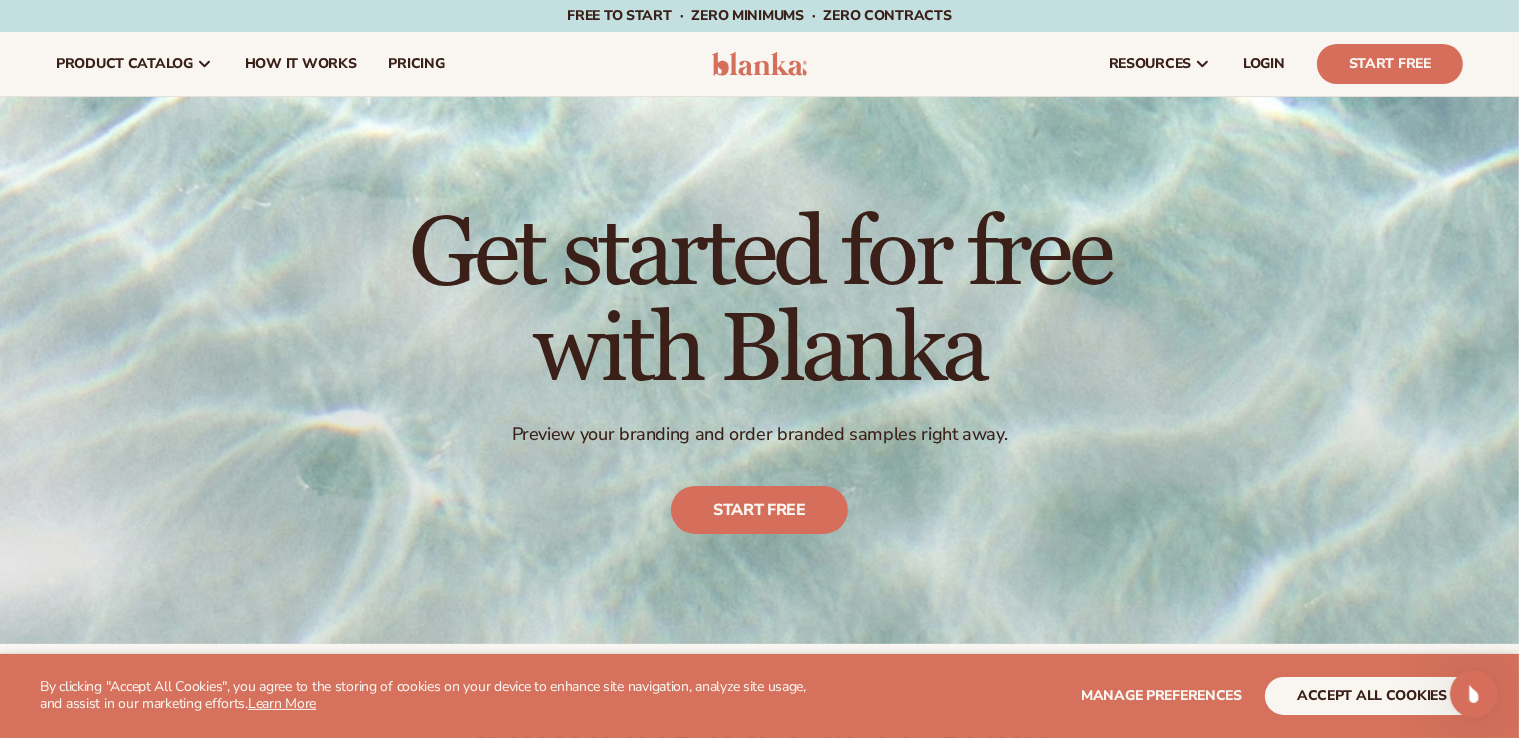 click 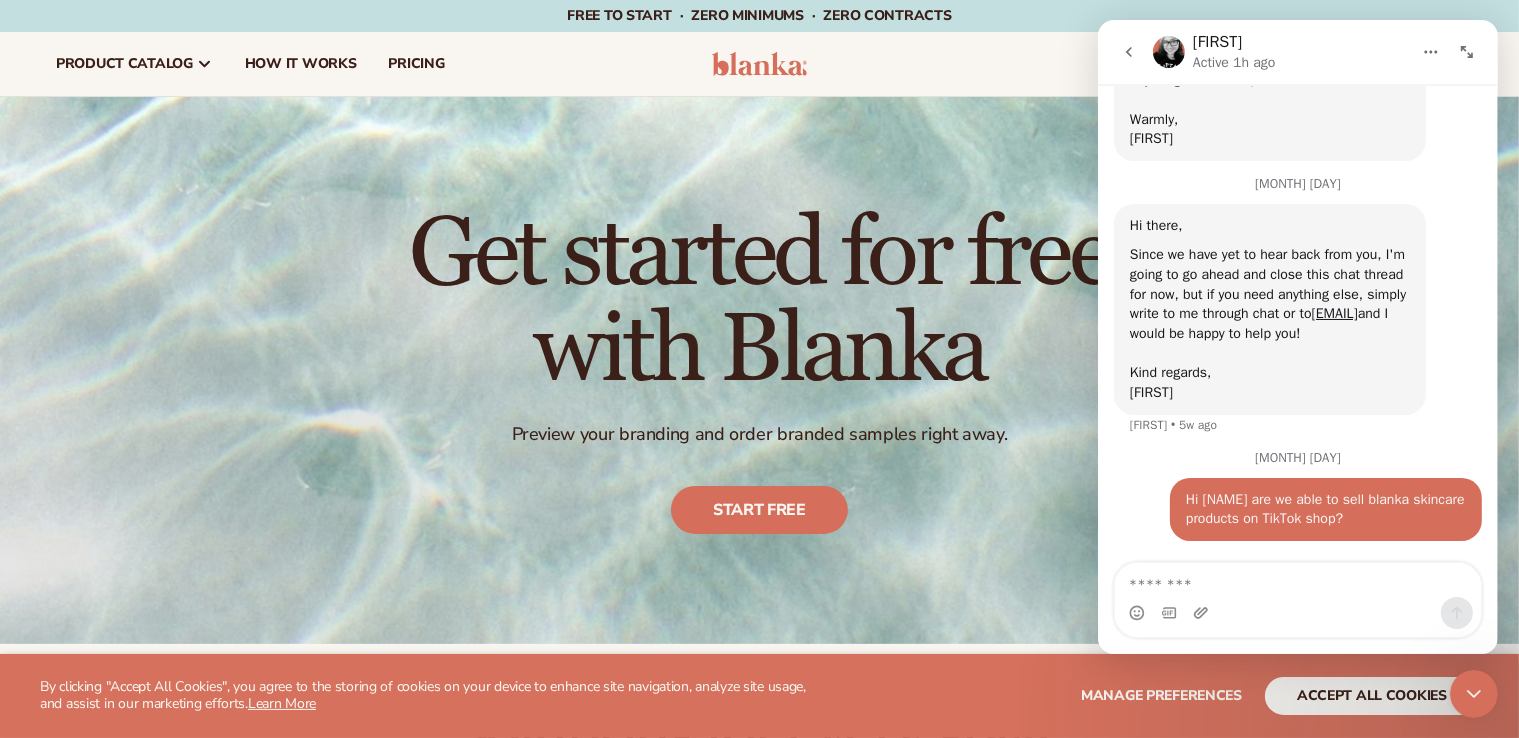 scroll, scrollTop: 1391, scrollLeft: 0, axis: vertical 